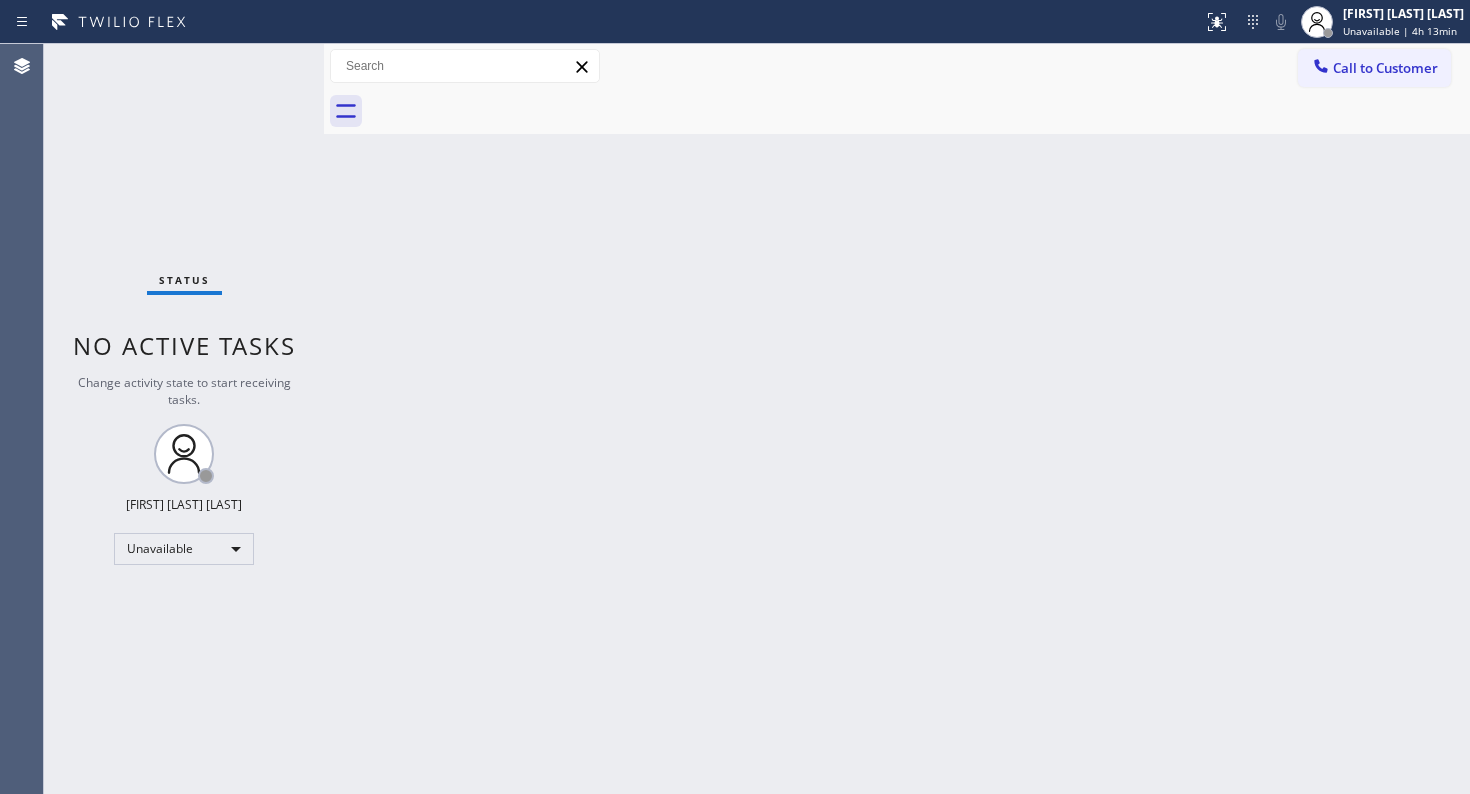 scroll, scrollTop: 0, scrollLeft: 0, axis: both 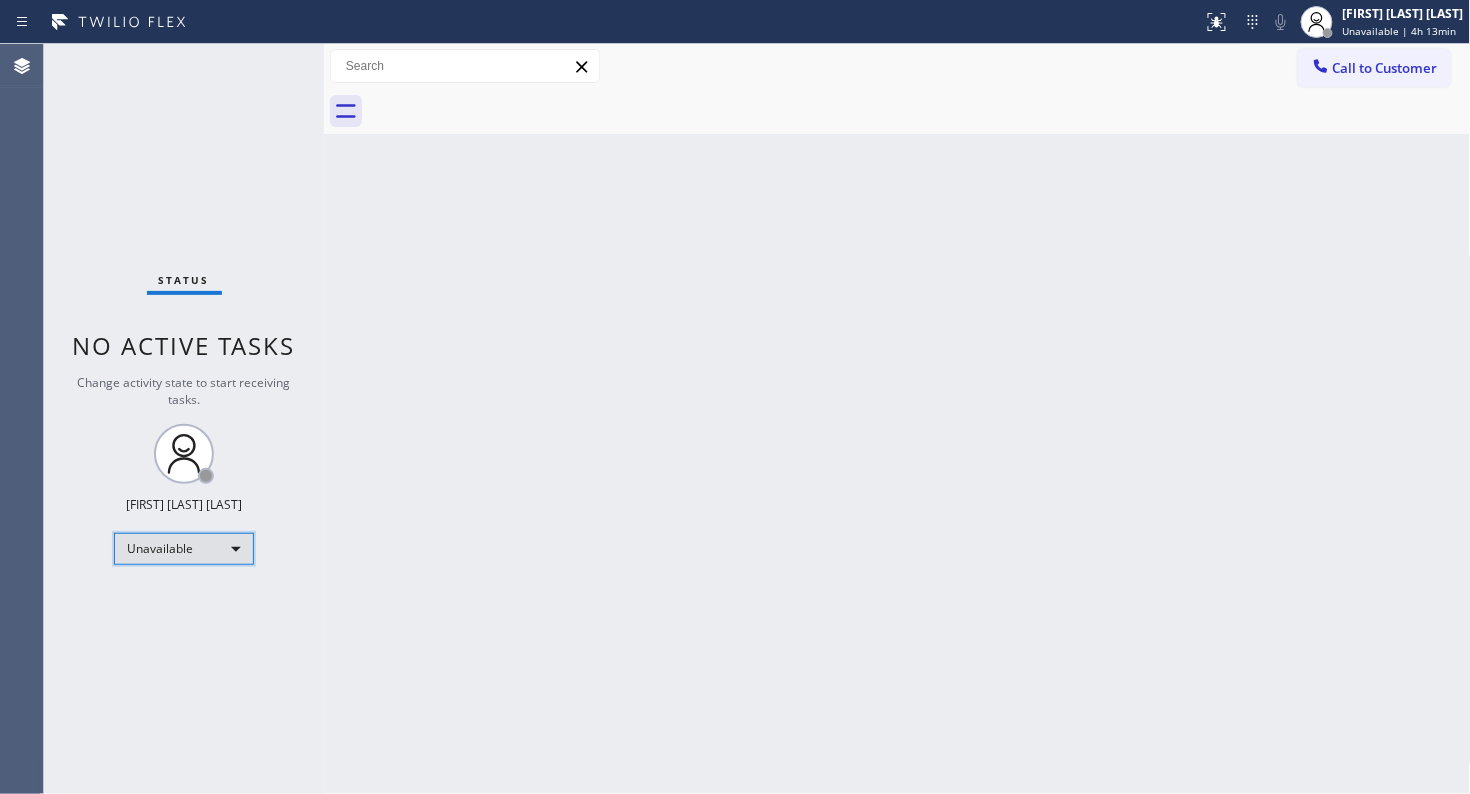 click on "Unavailable" at bounding box center (184, 549) 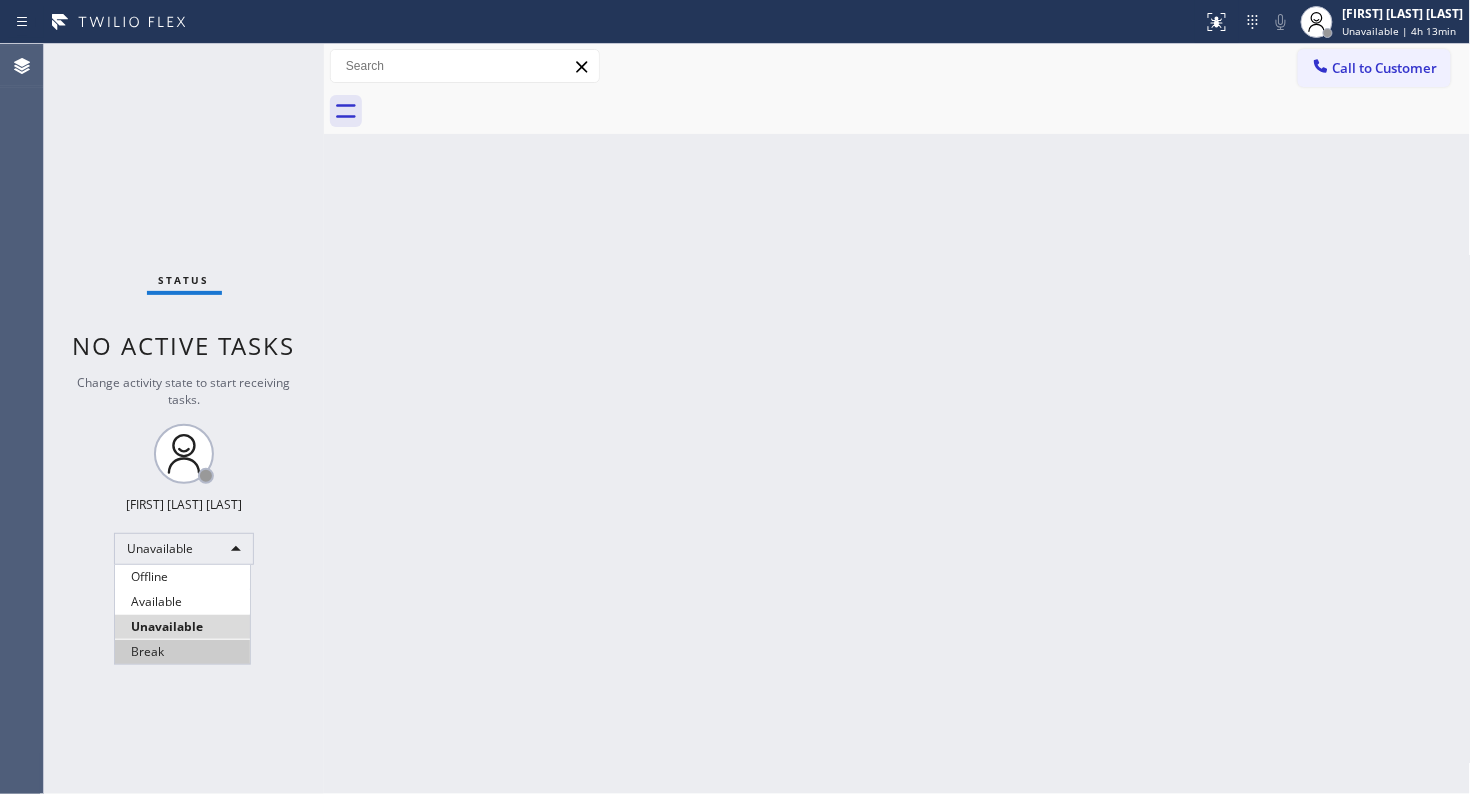 click on "Break" at bounding box center [182, 652] 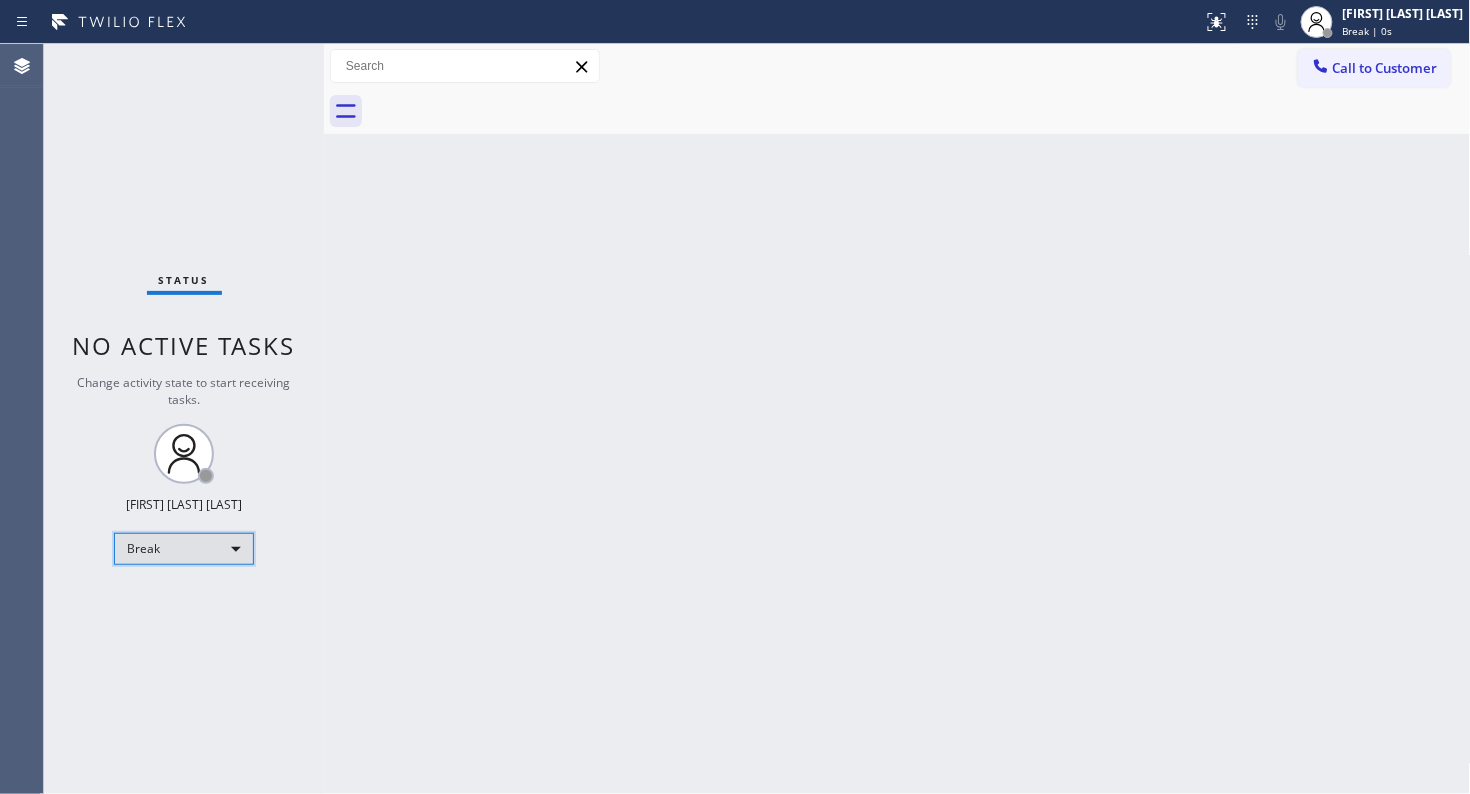 click on "Break" at bounding box center (184, 549) 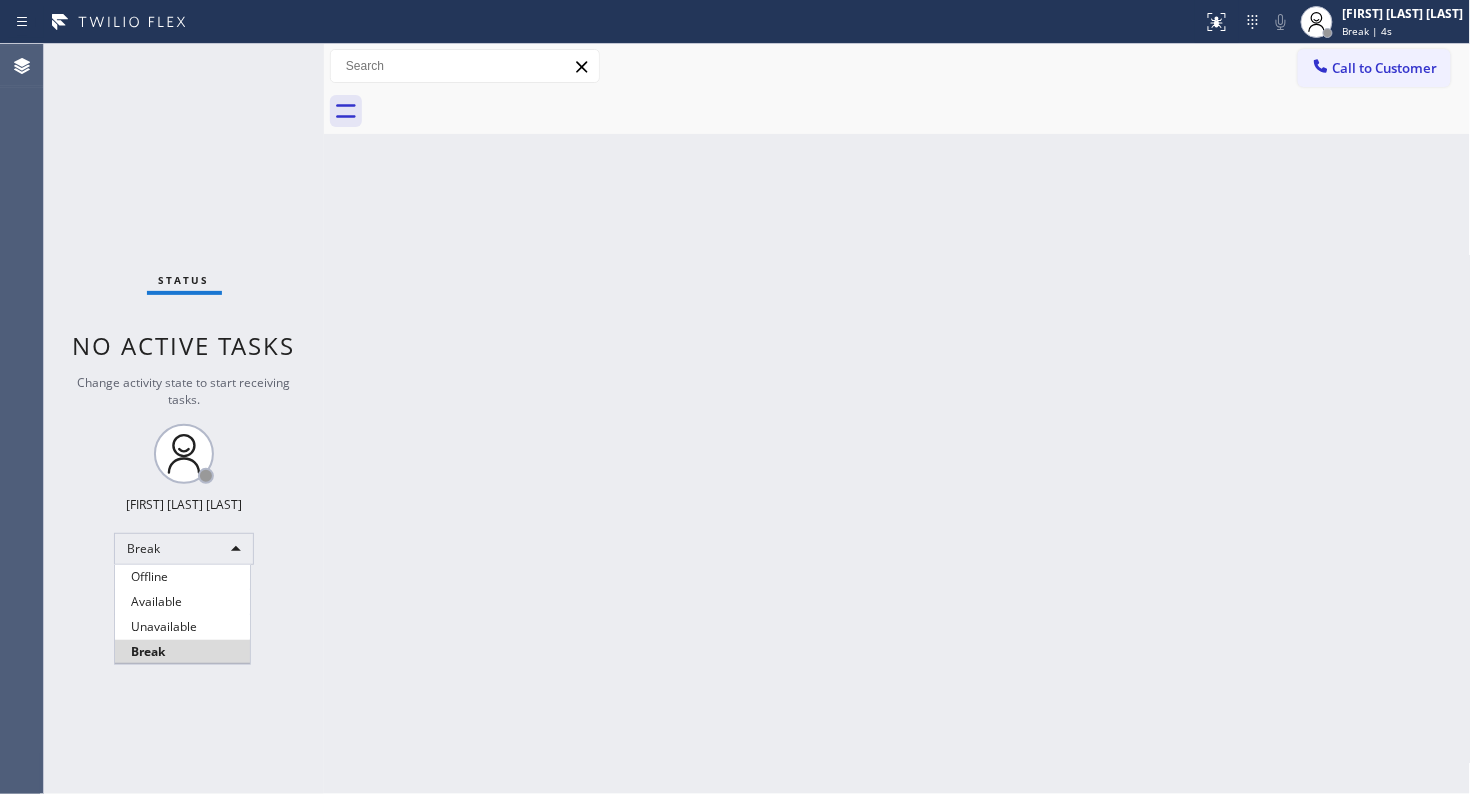 type 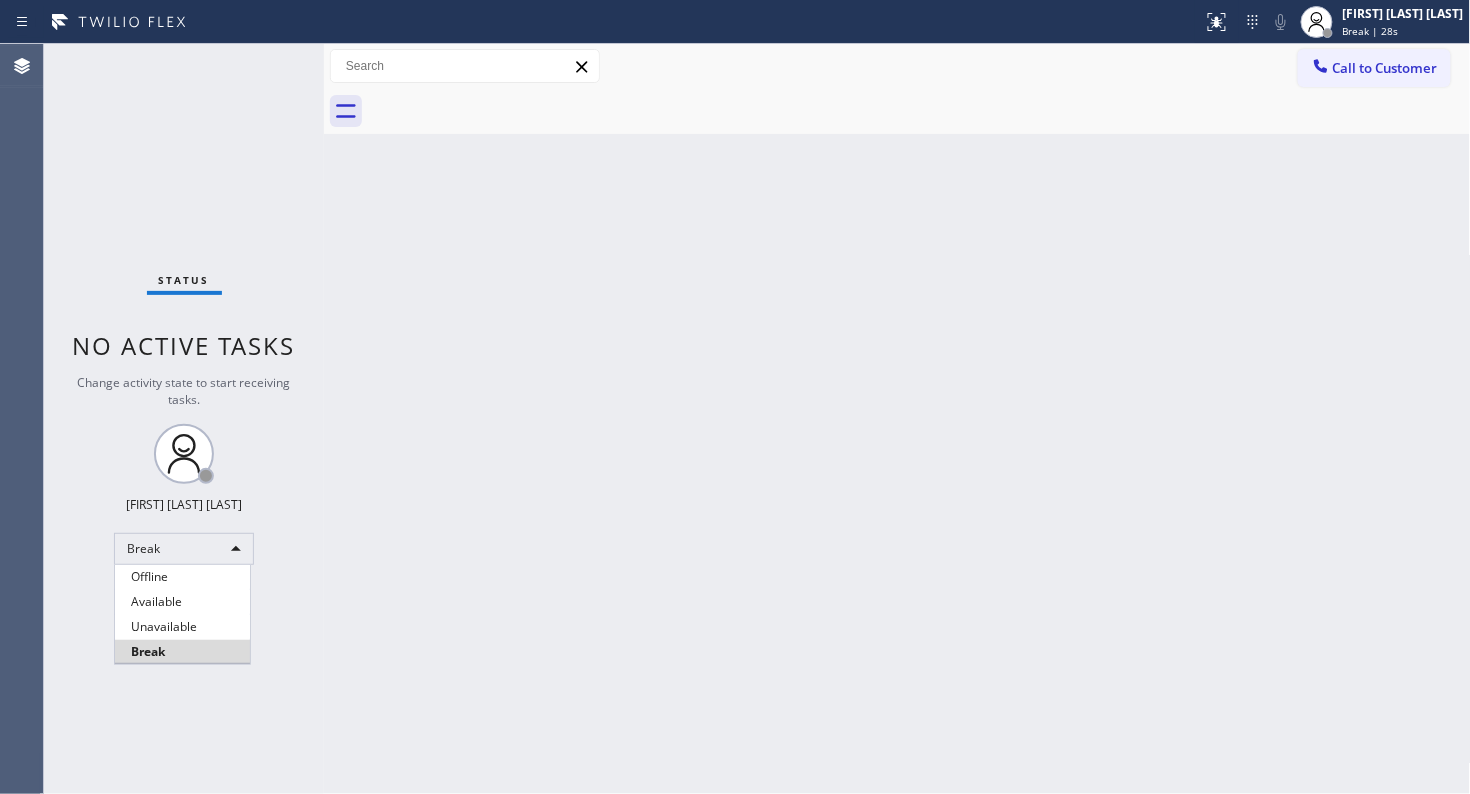 type 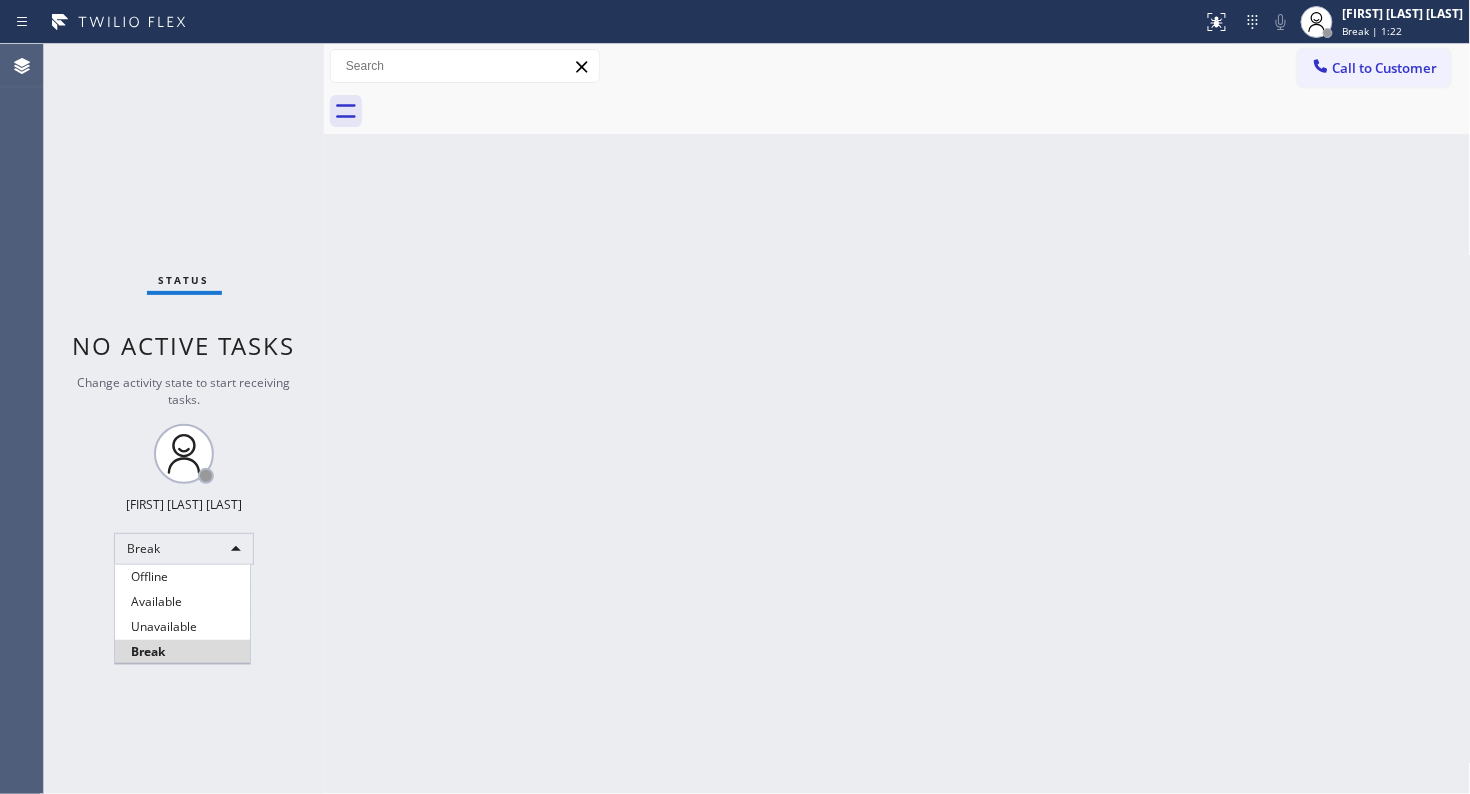 type 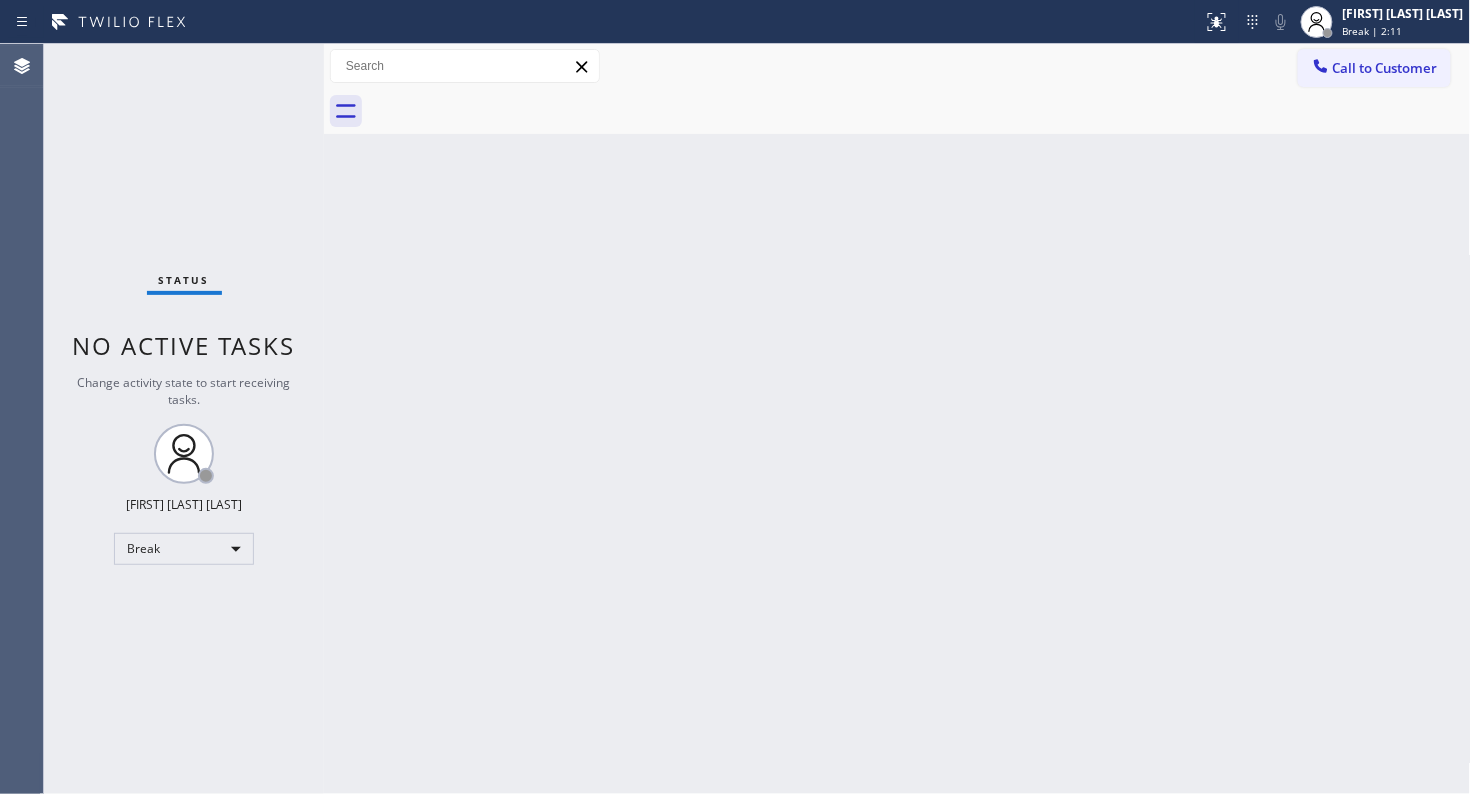 type 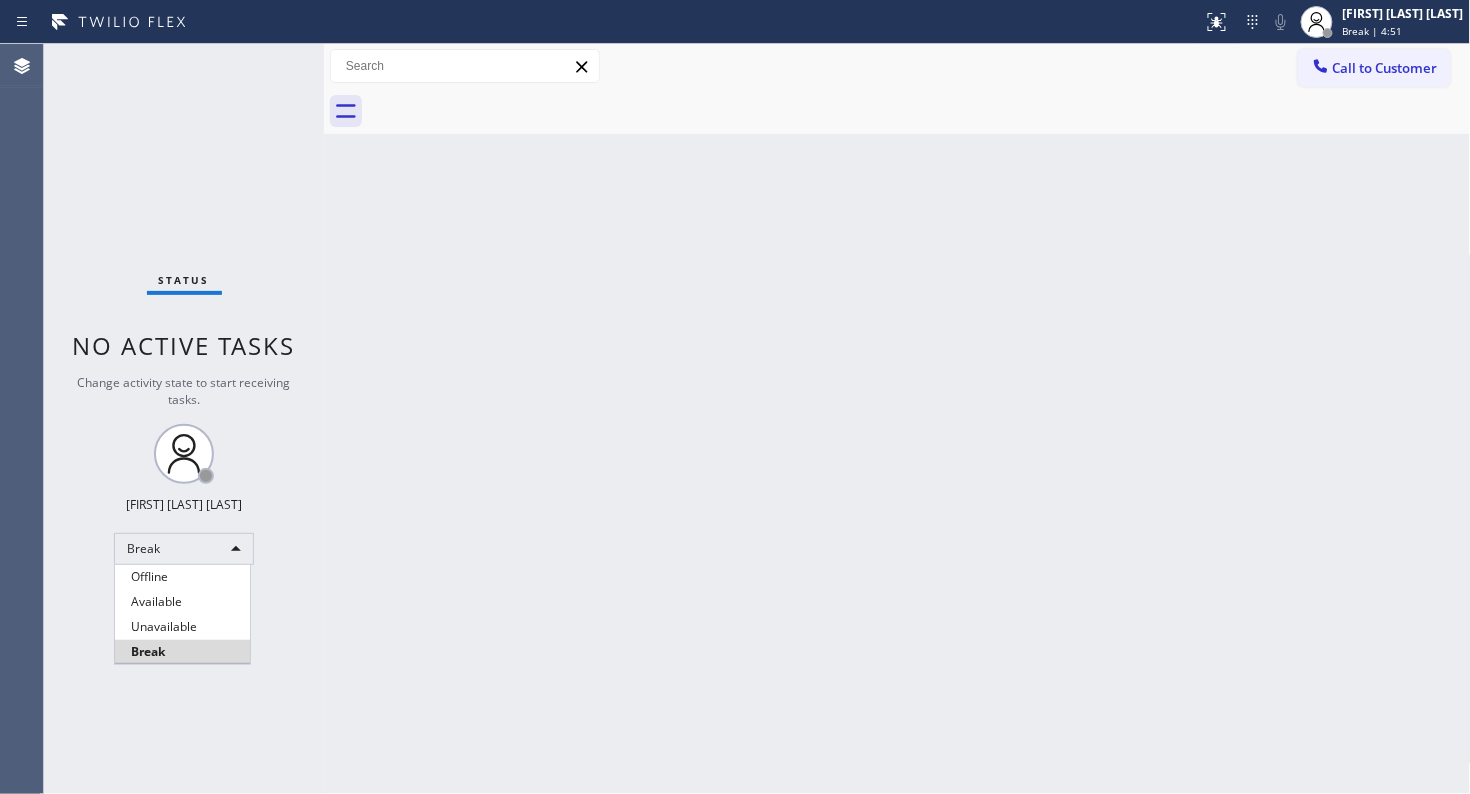 type 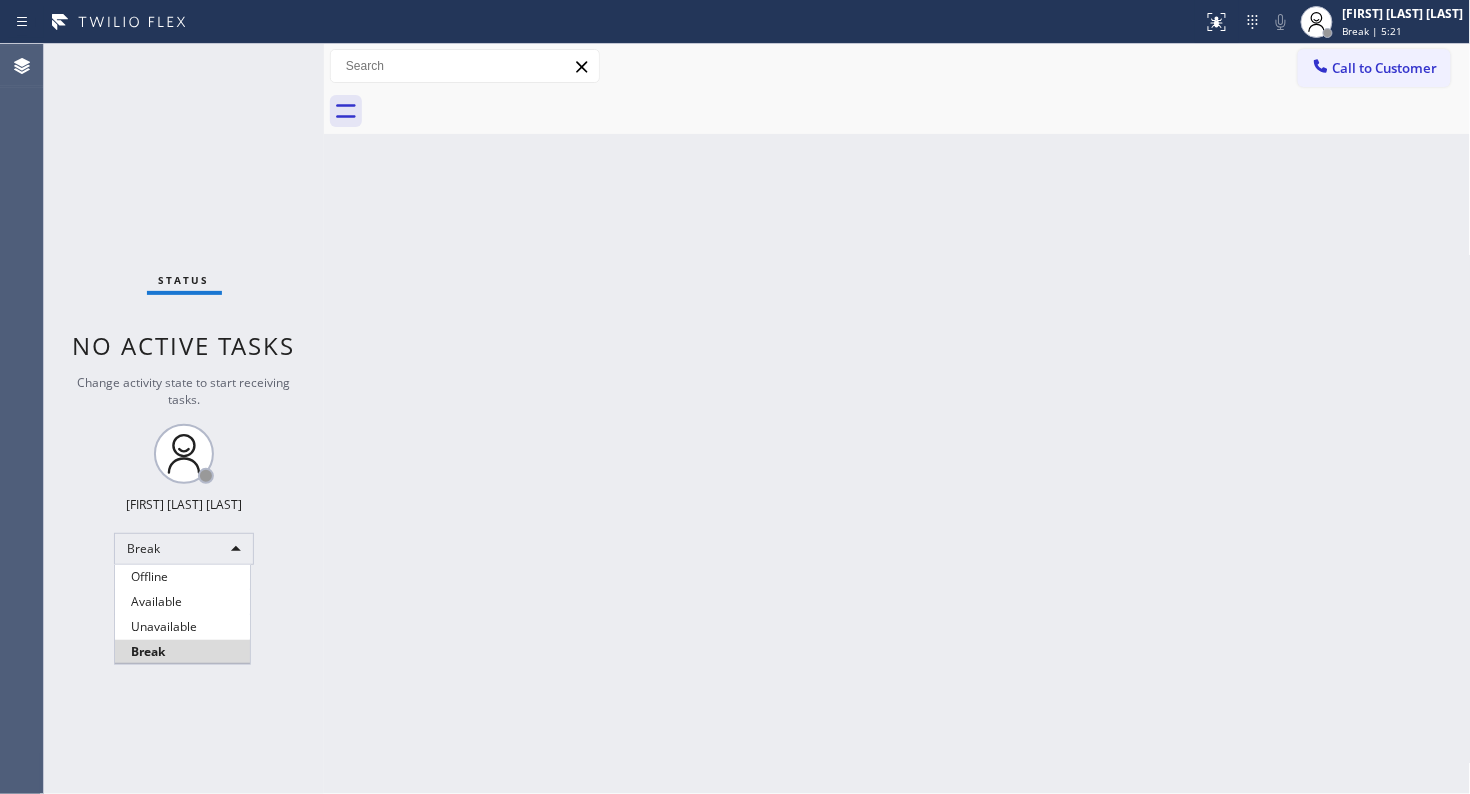 type 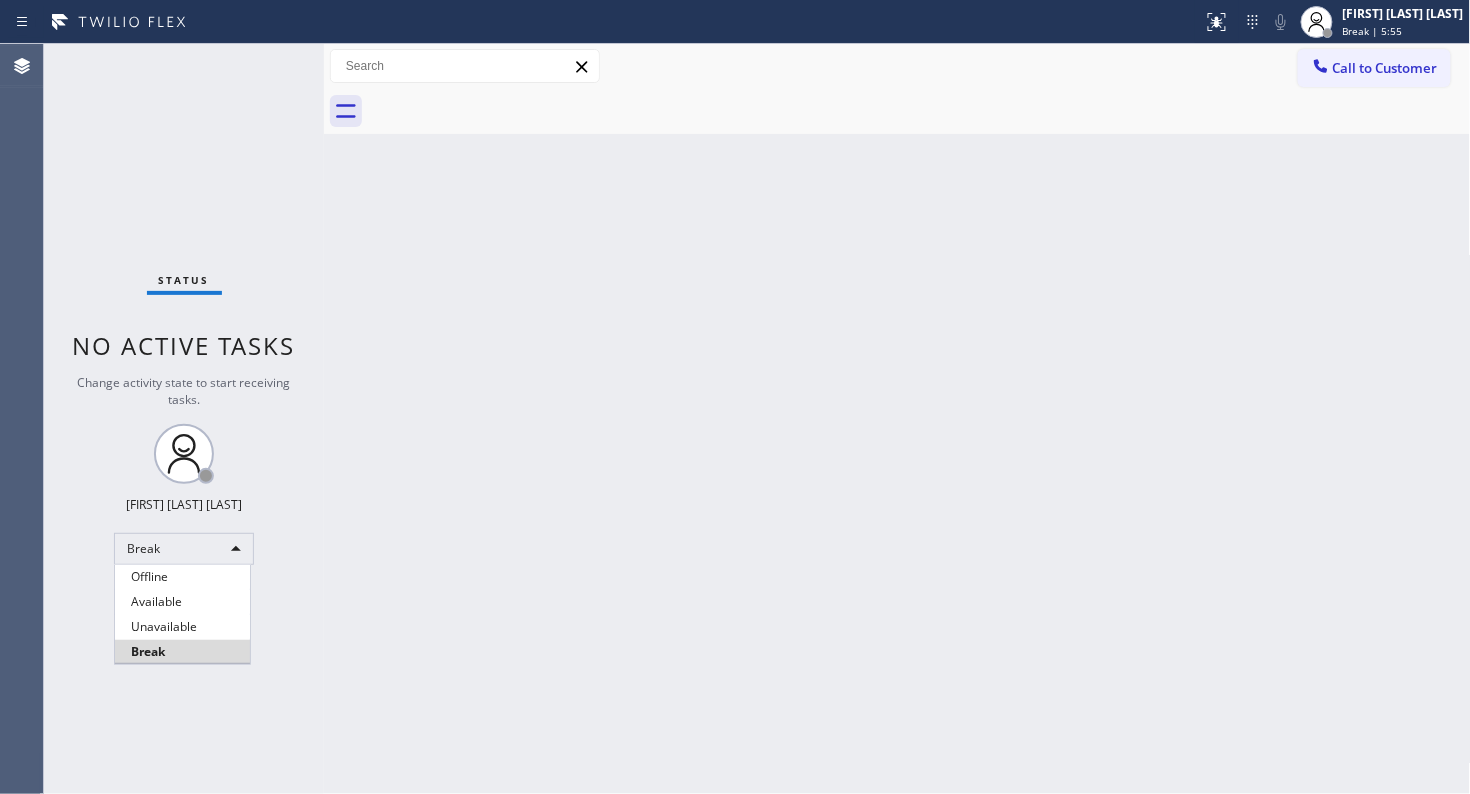 type 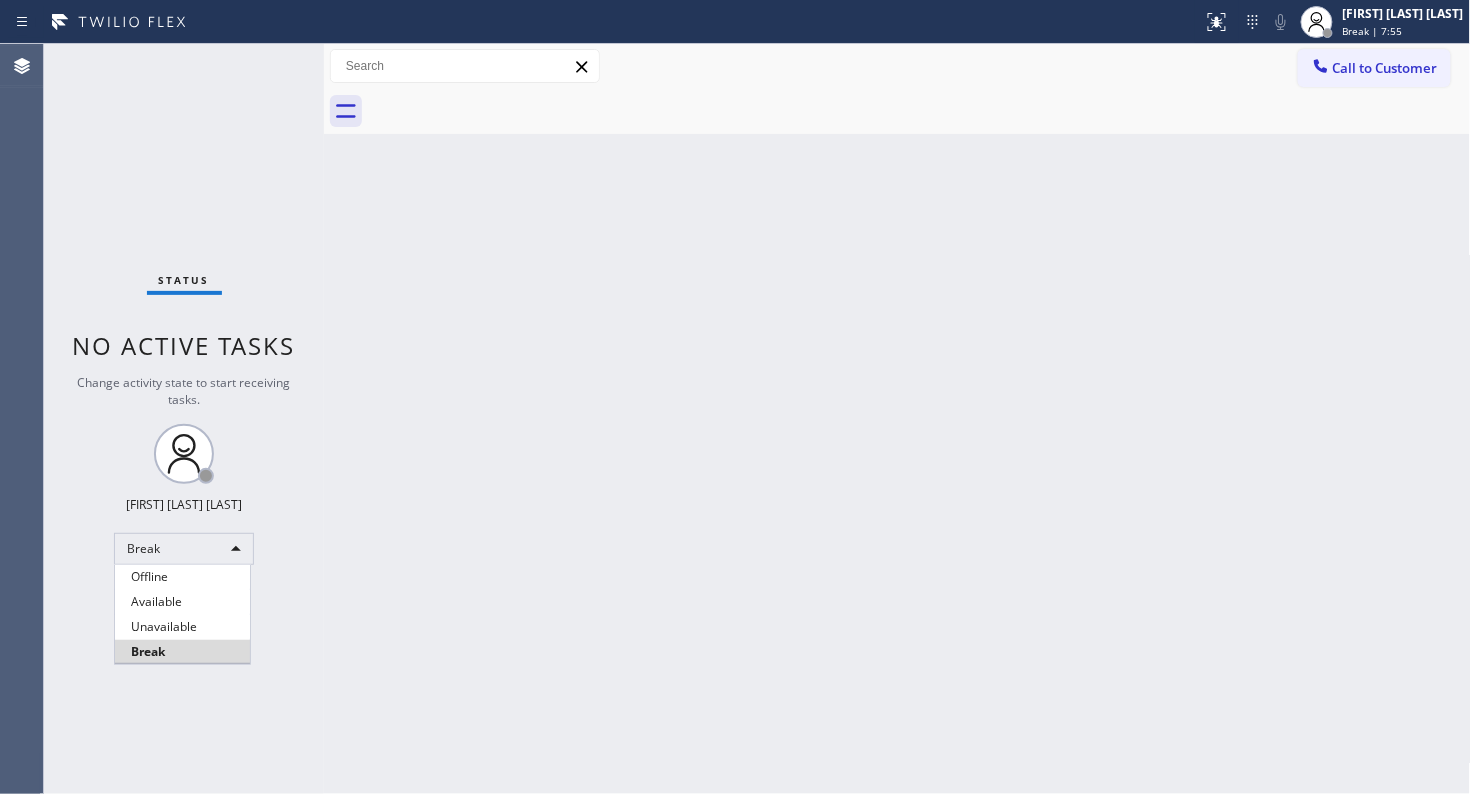 type 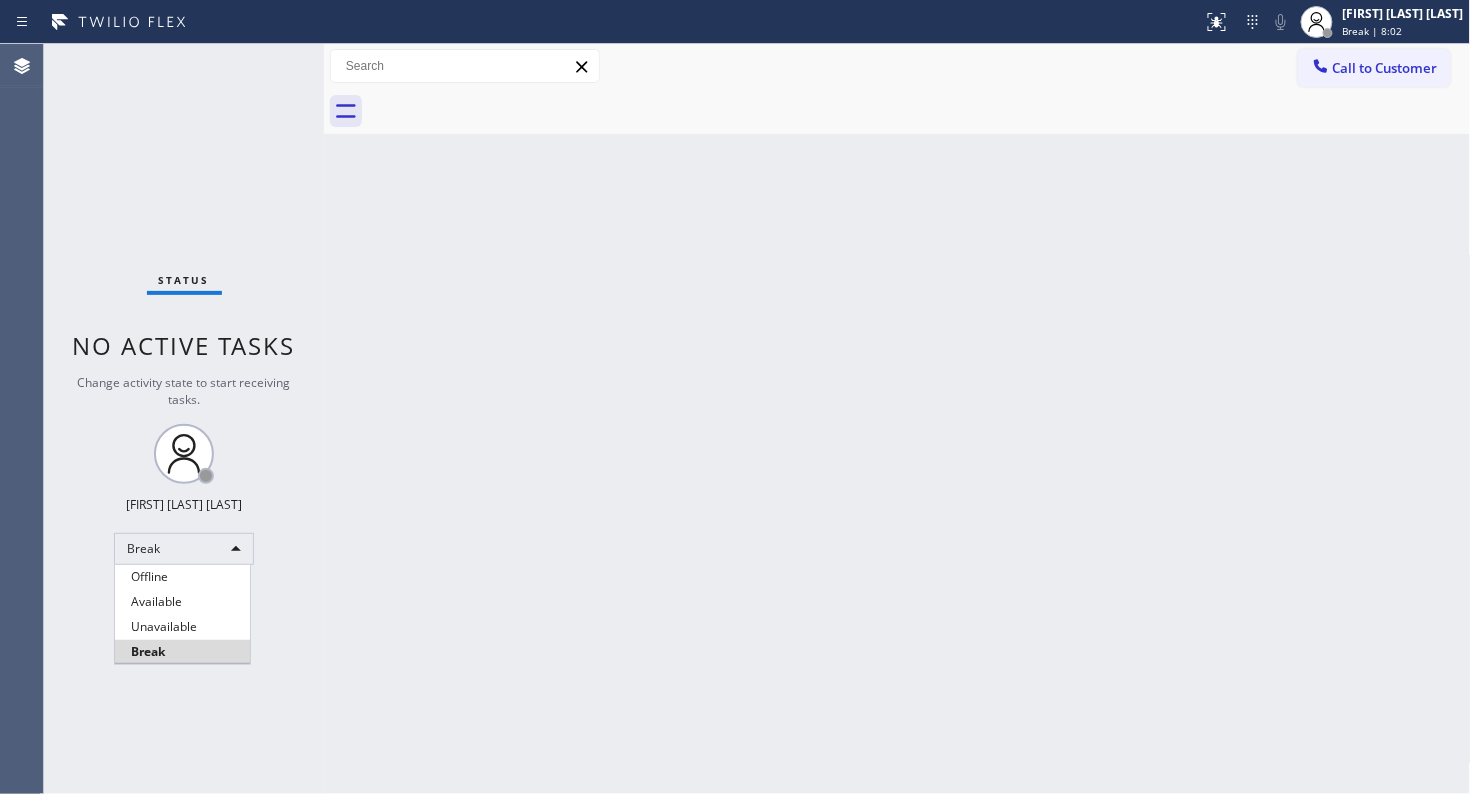 type 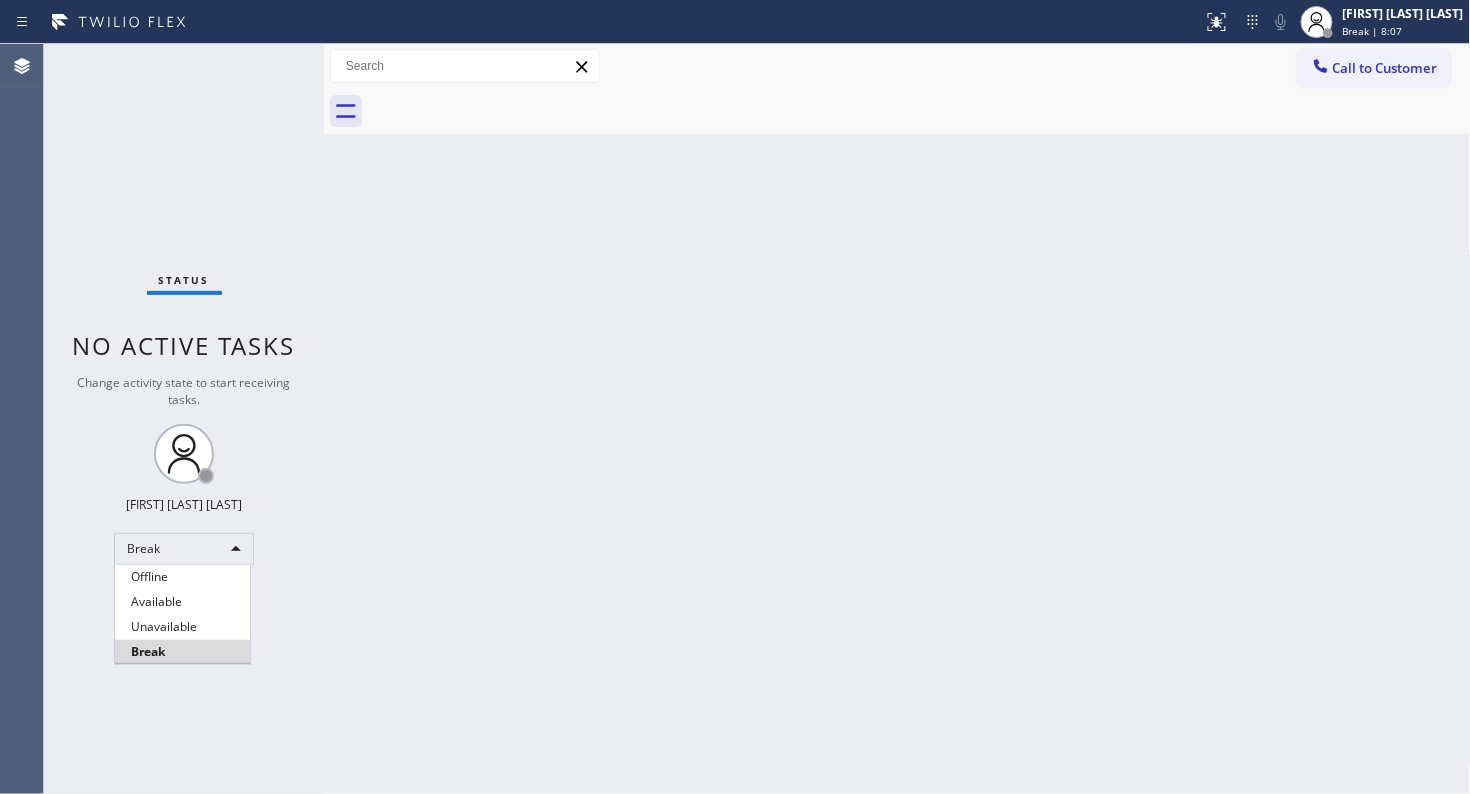 type 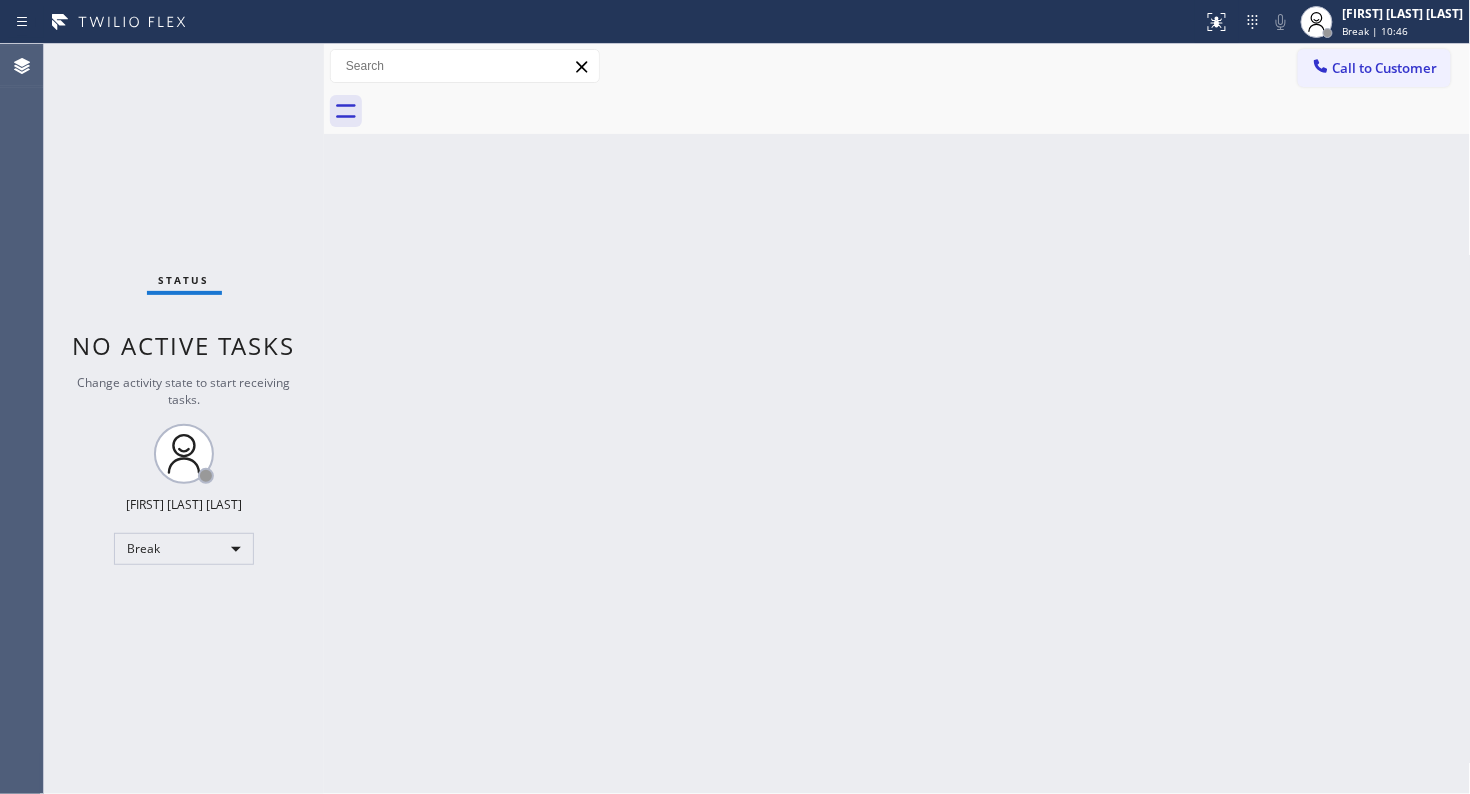 type 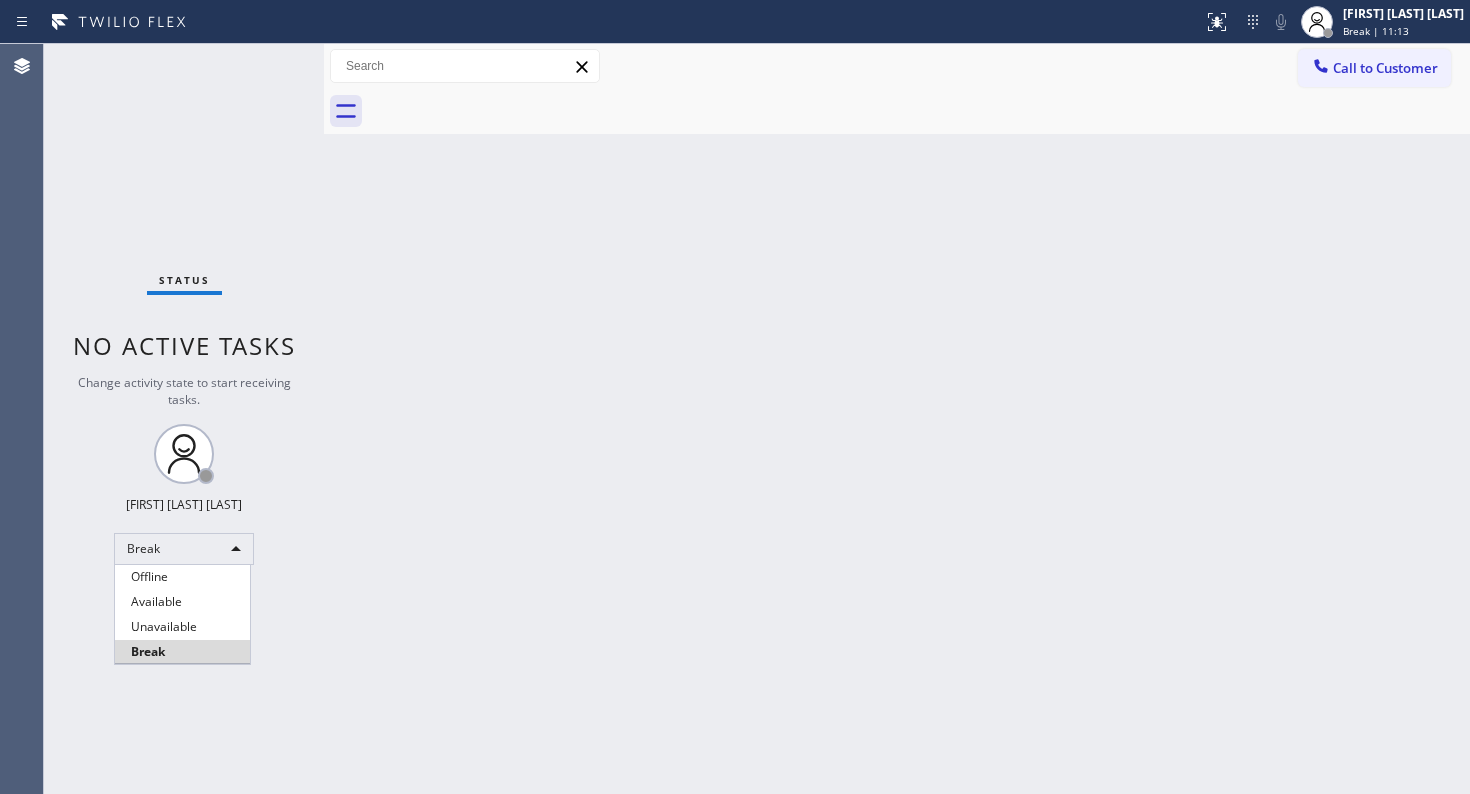 type 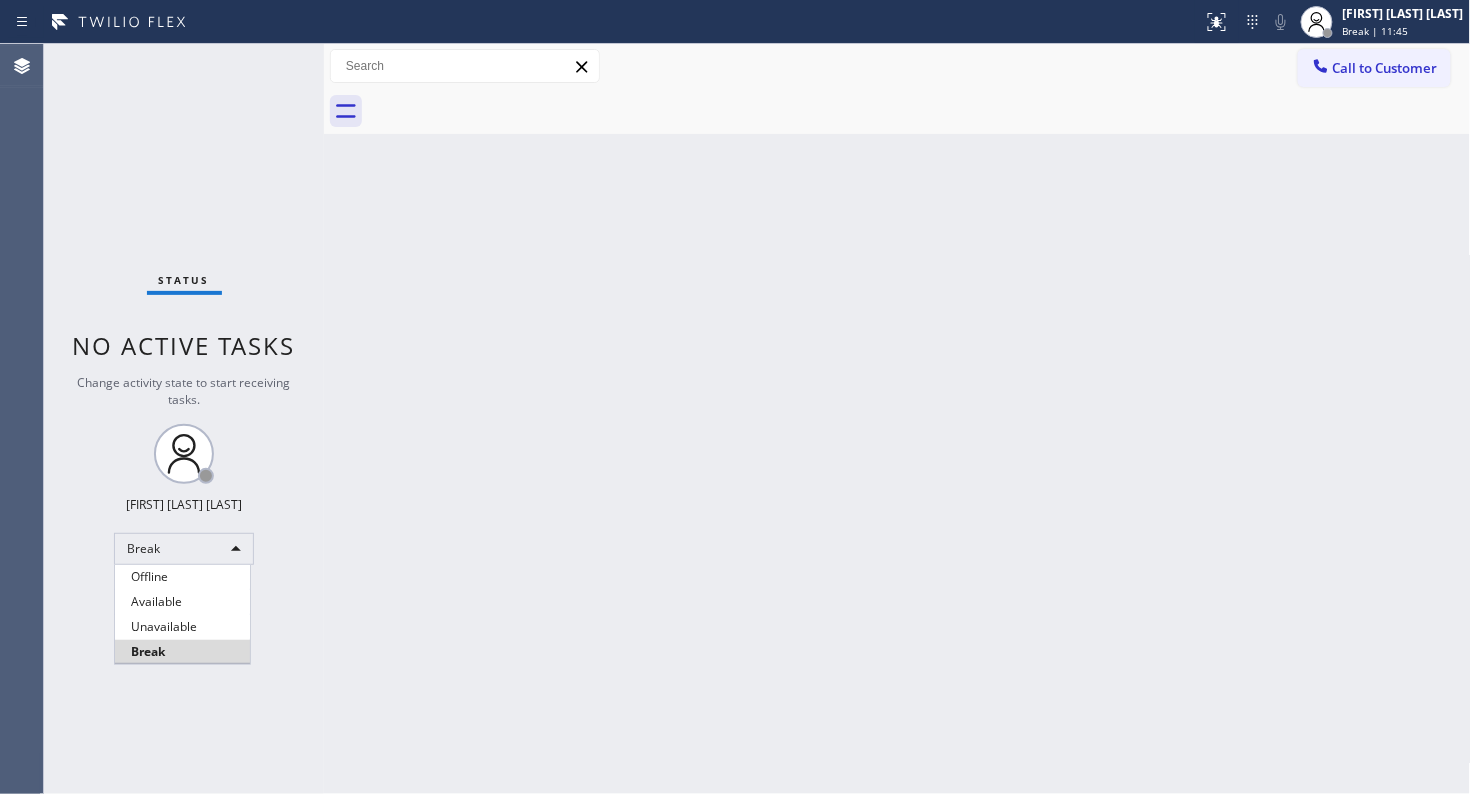 type 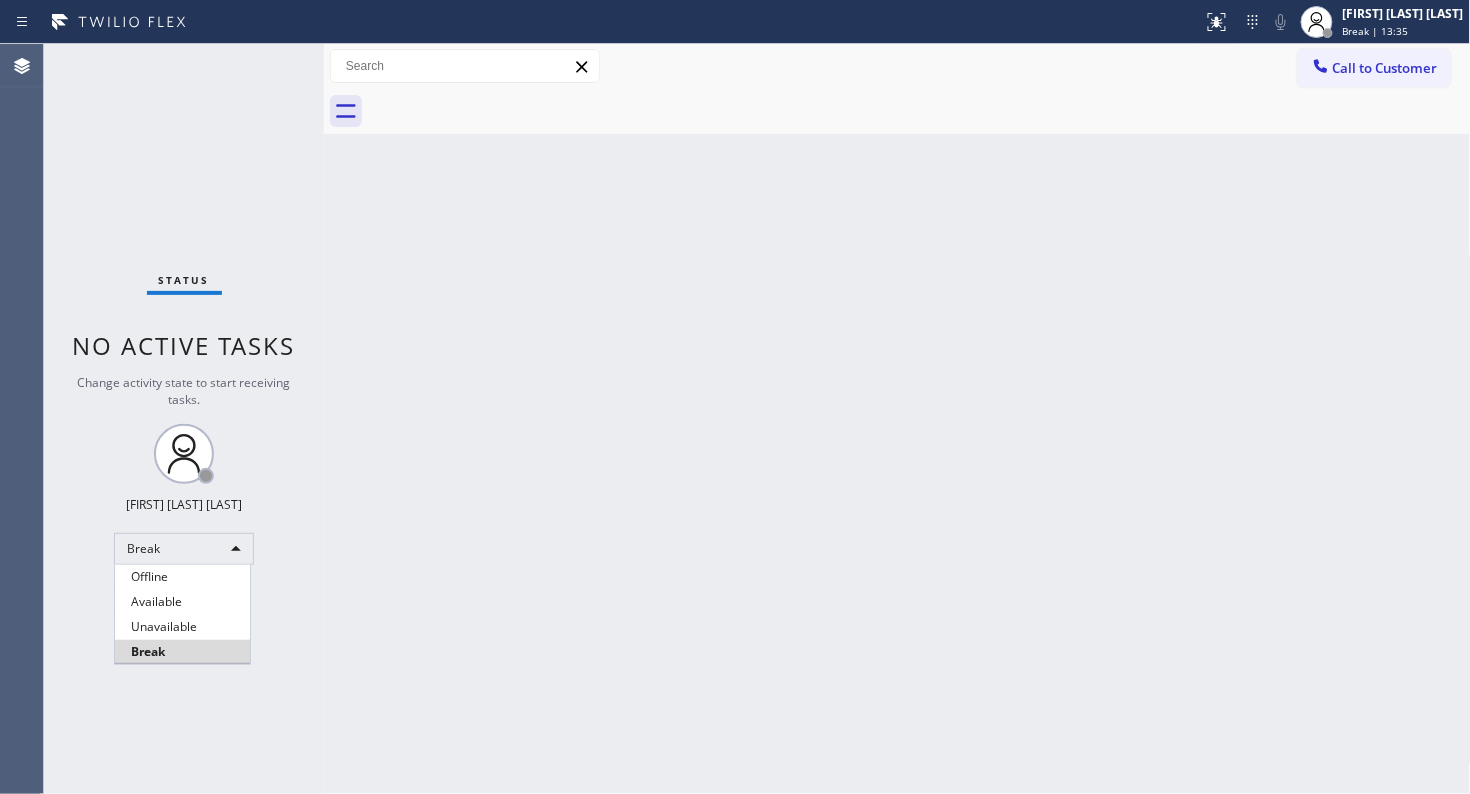 type 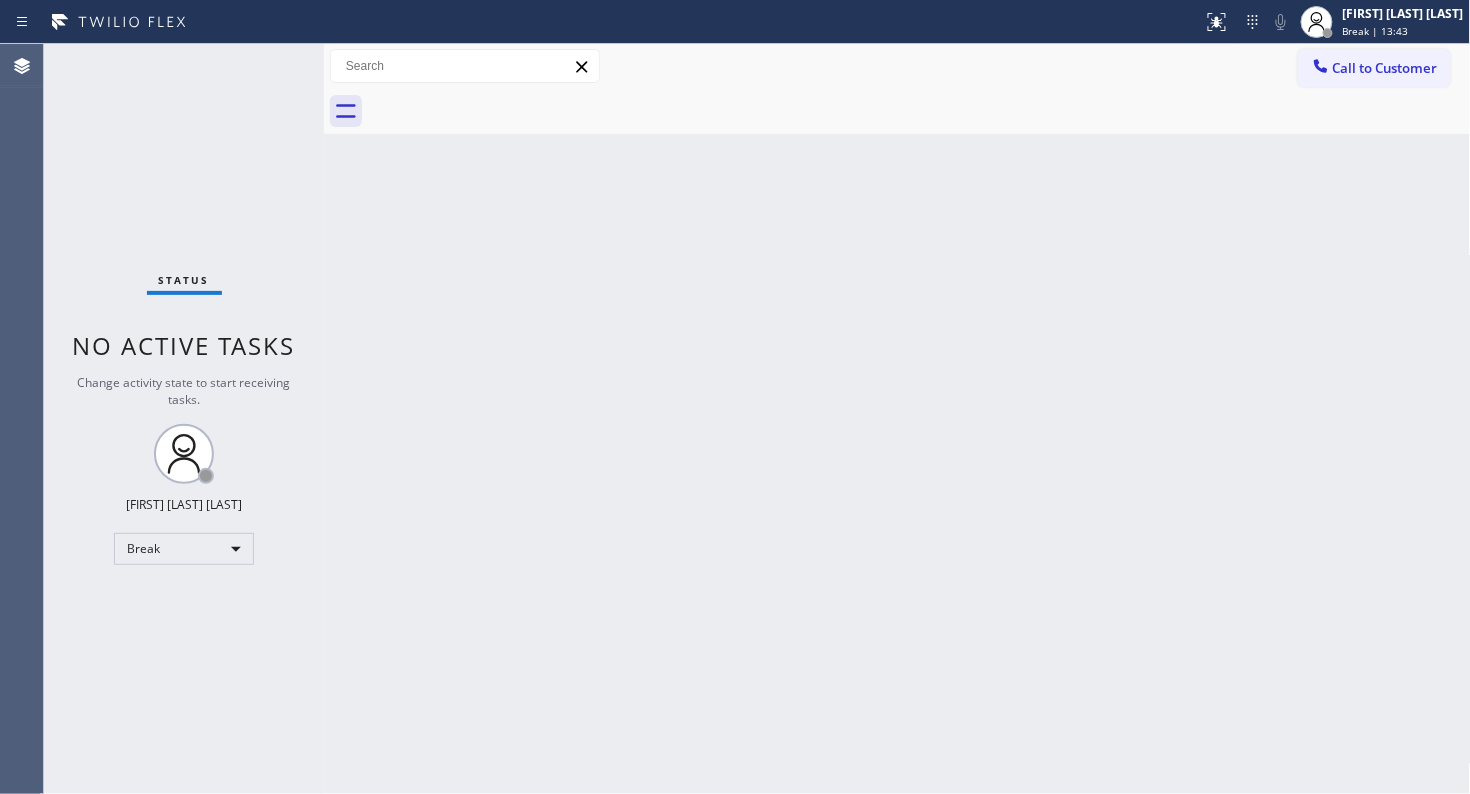 type 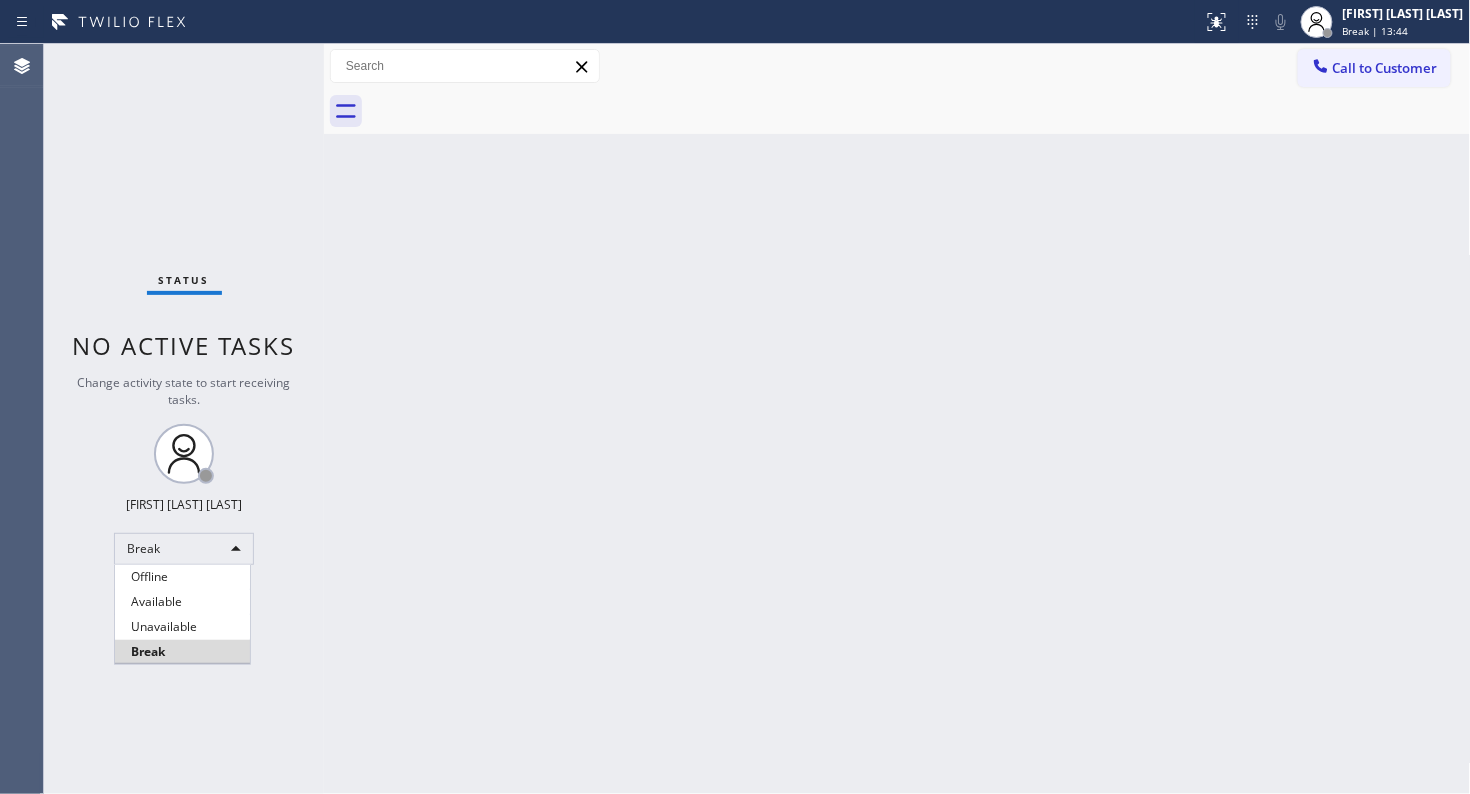 type 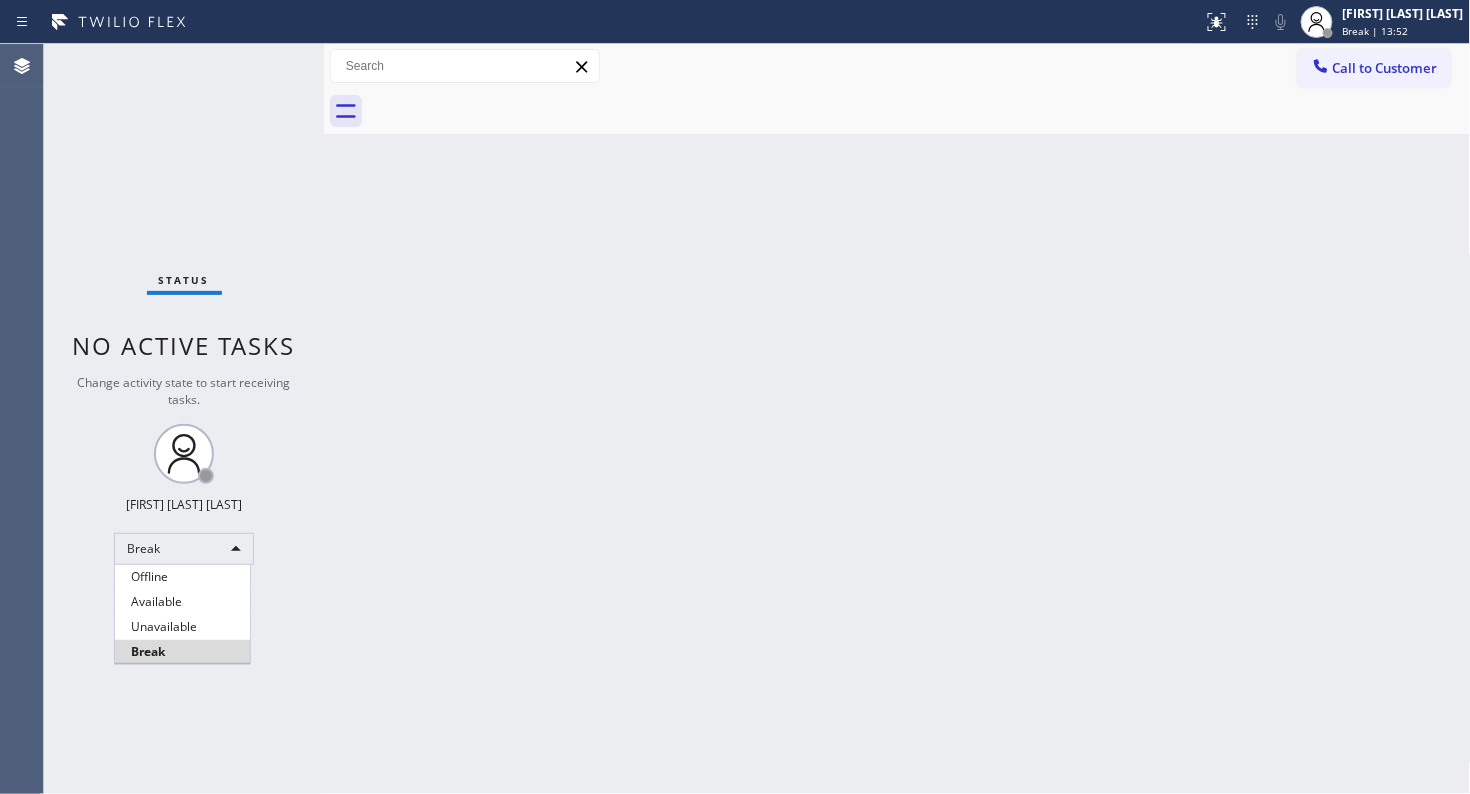 type 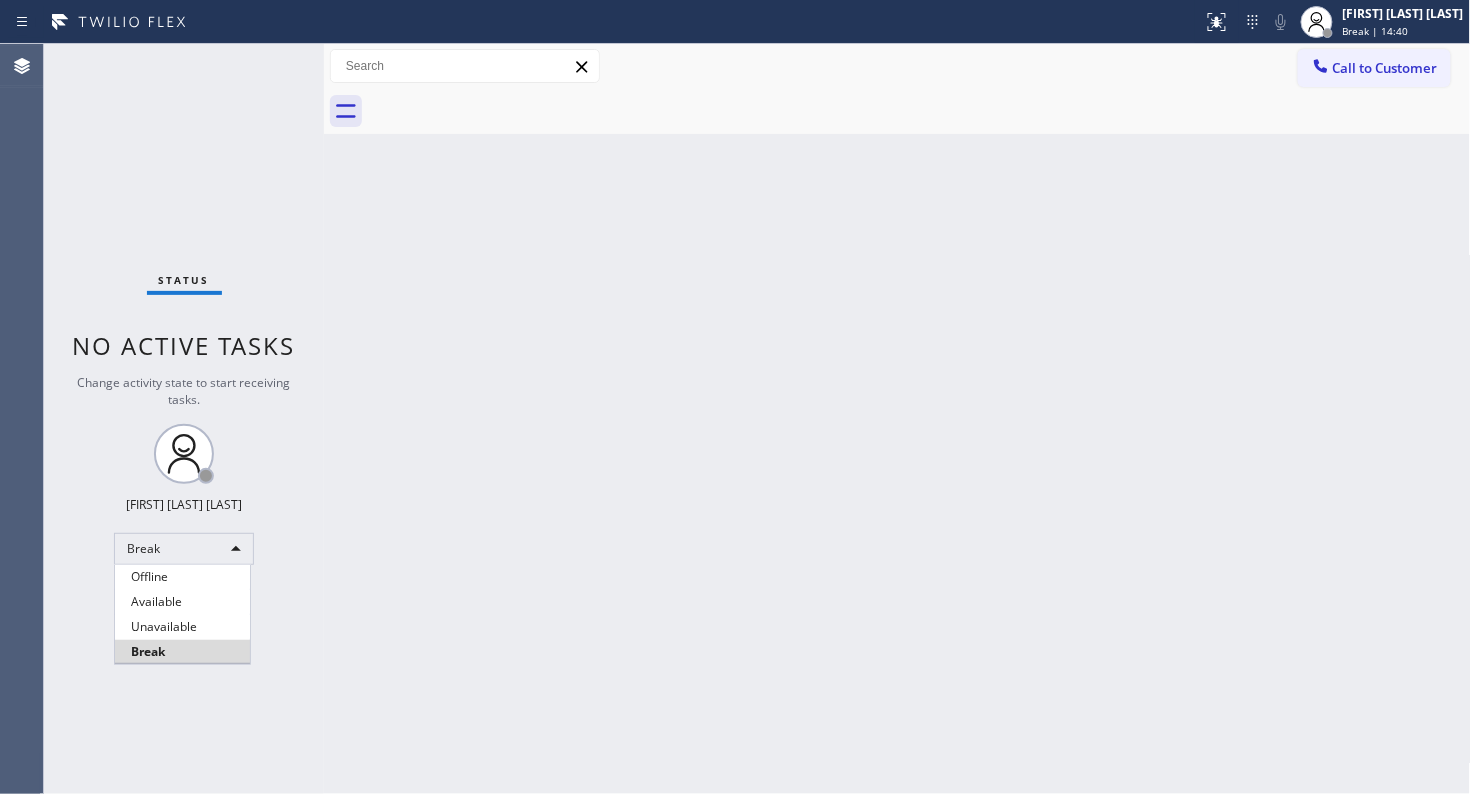 type 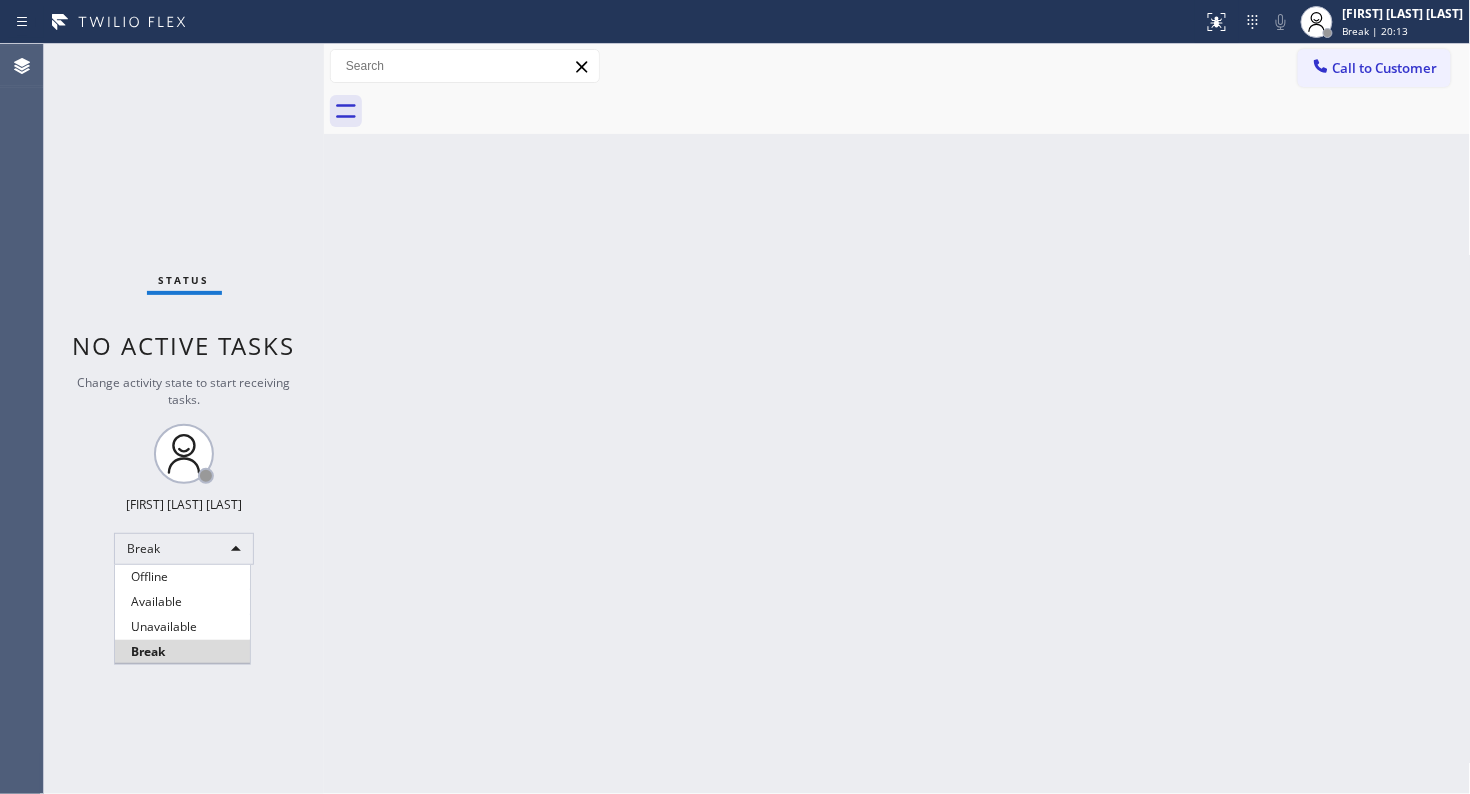 type 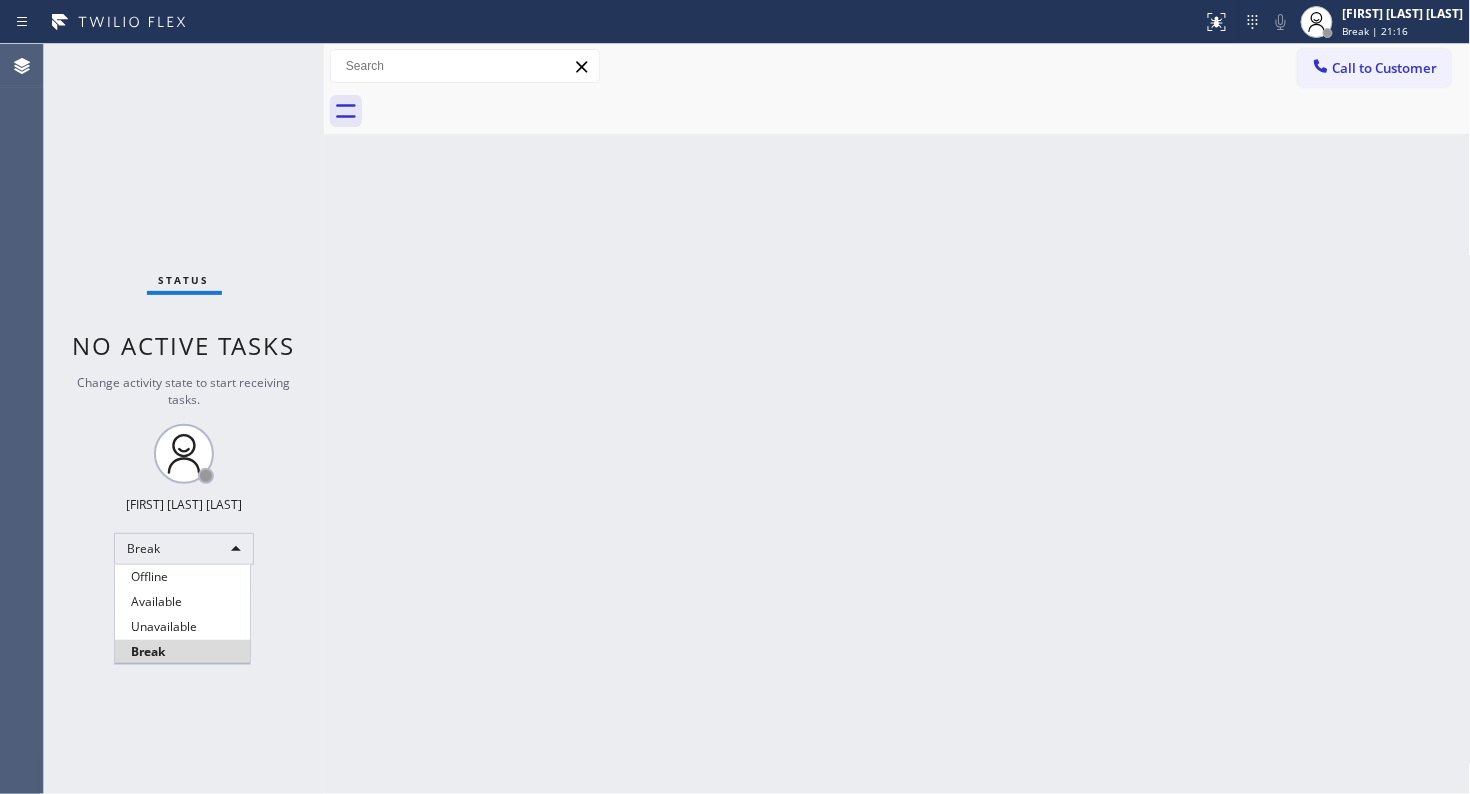 type 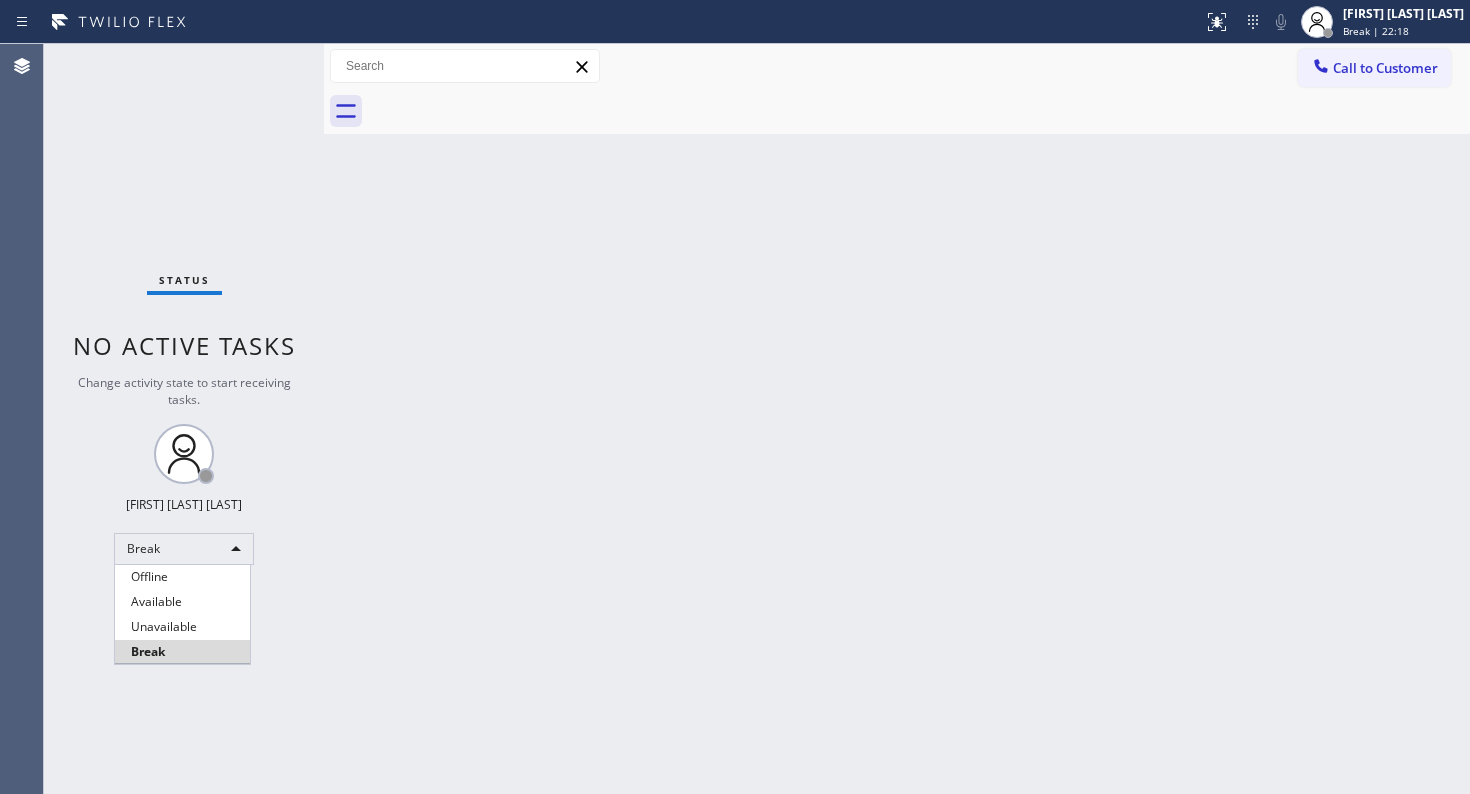 type 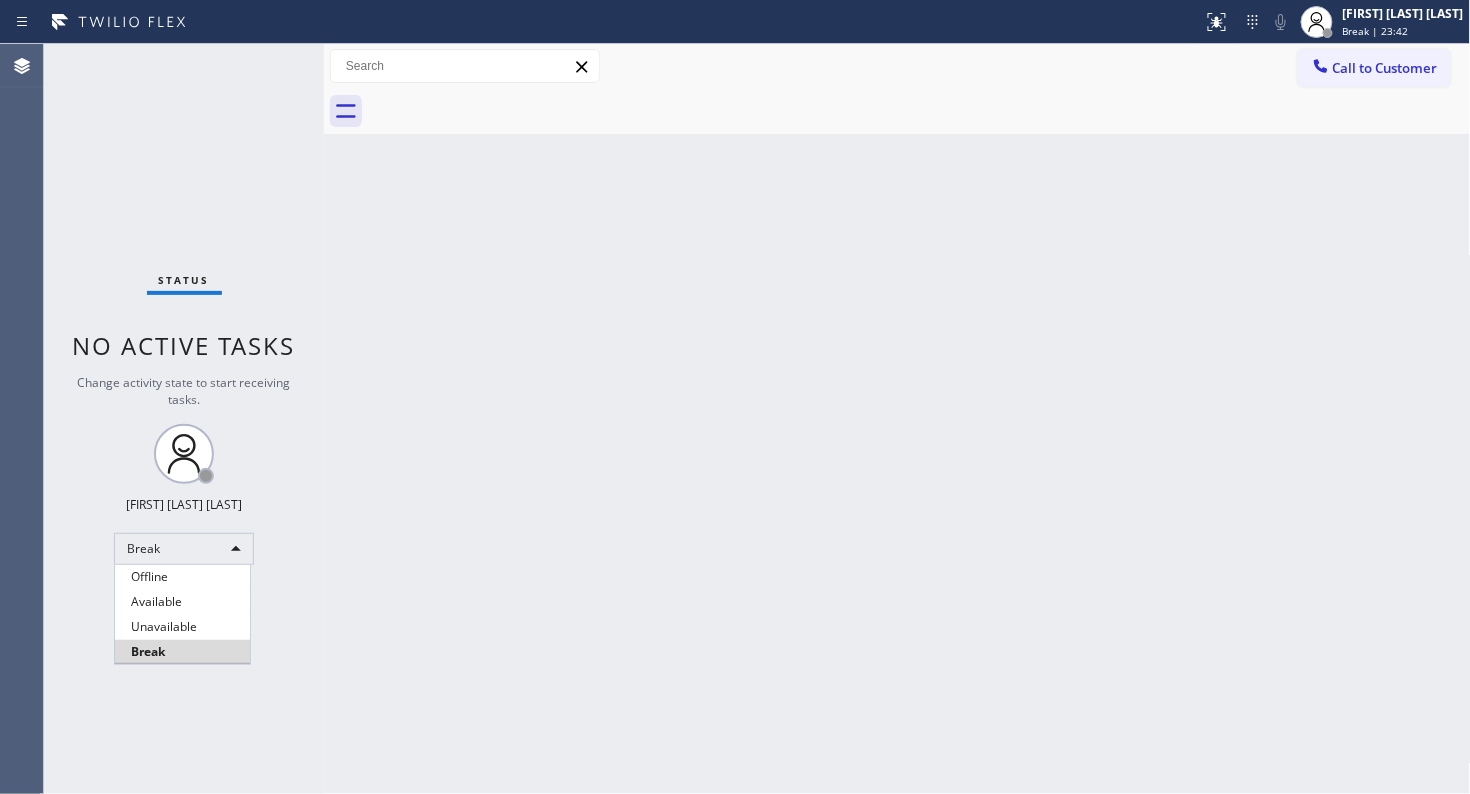 type 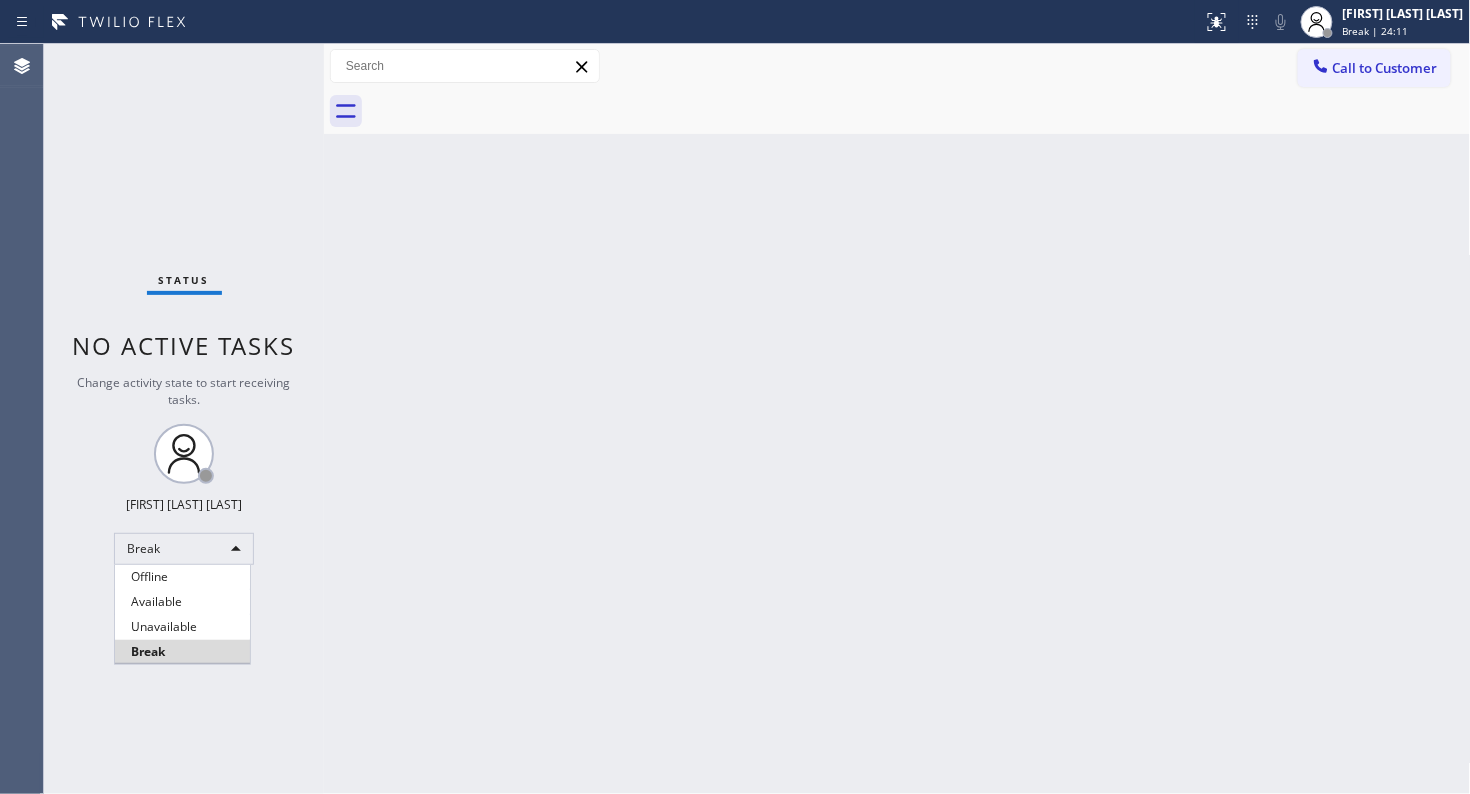 type 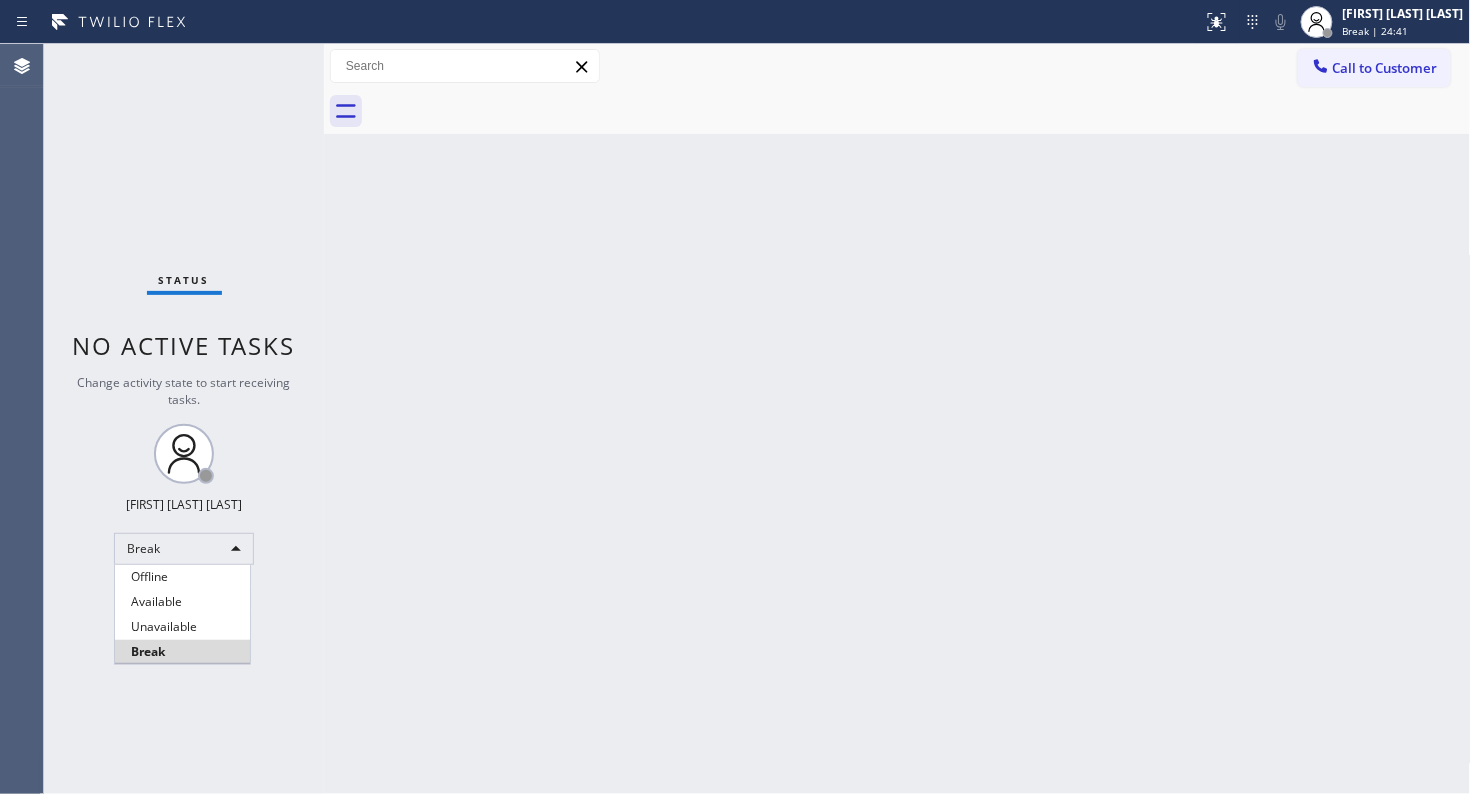 type 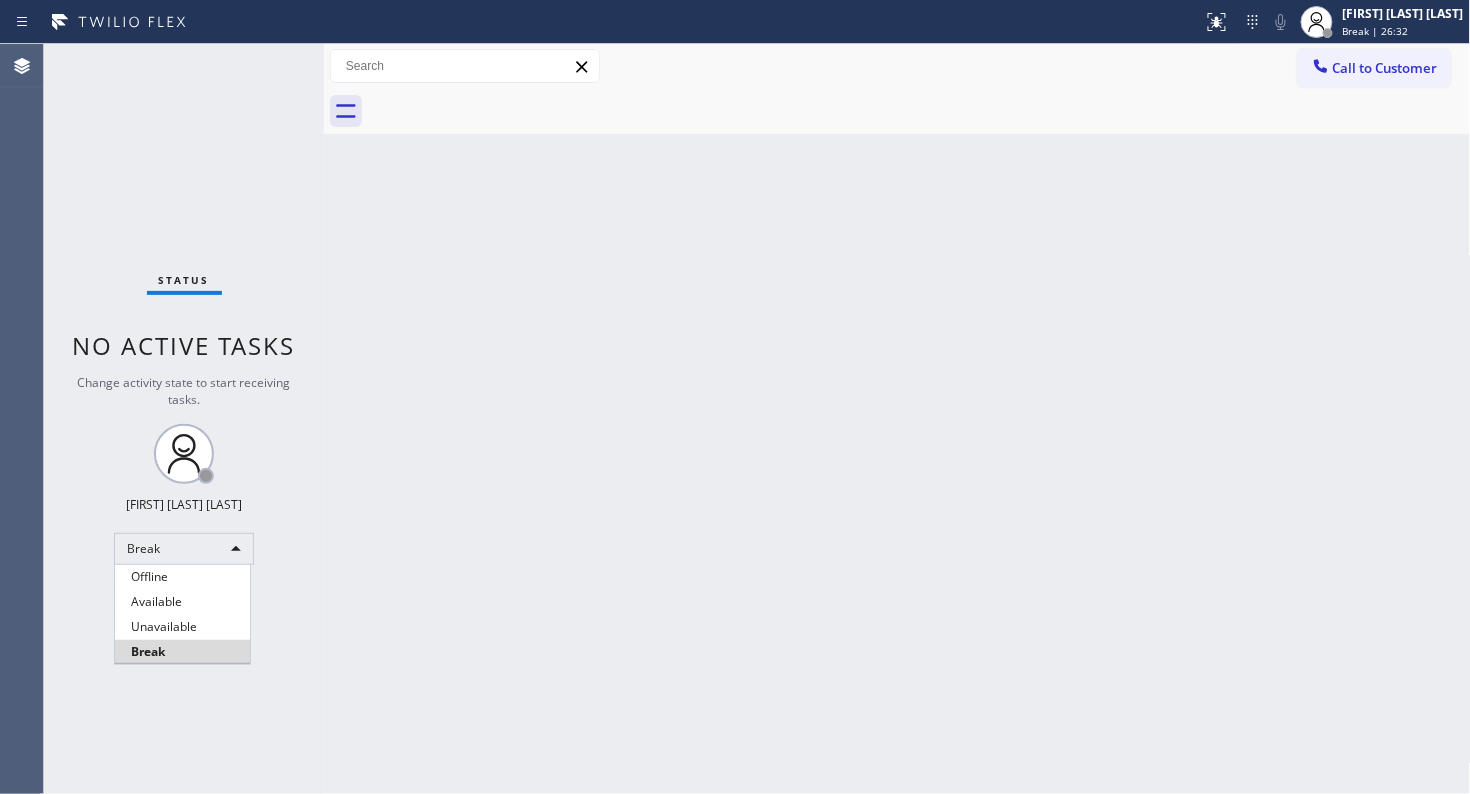 type 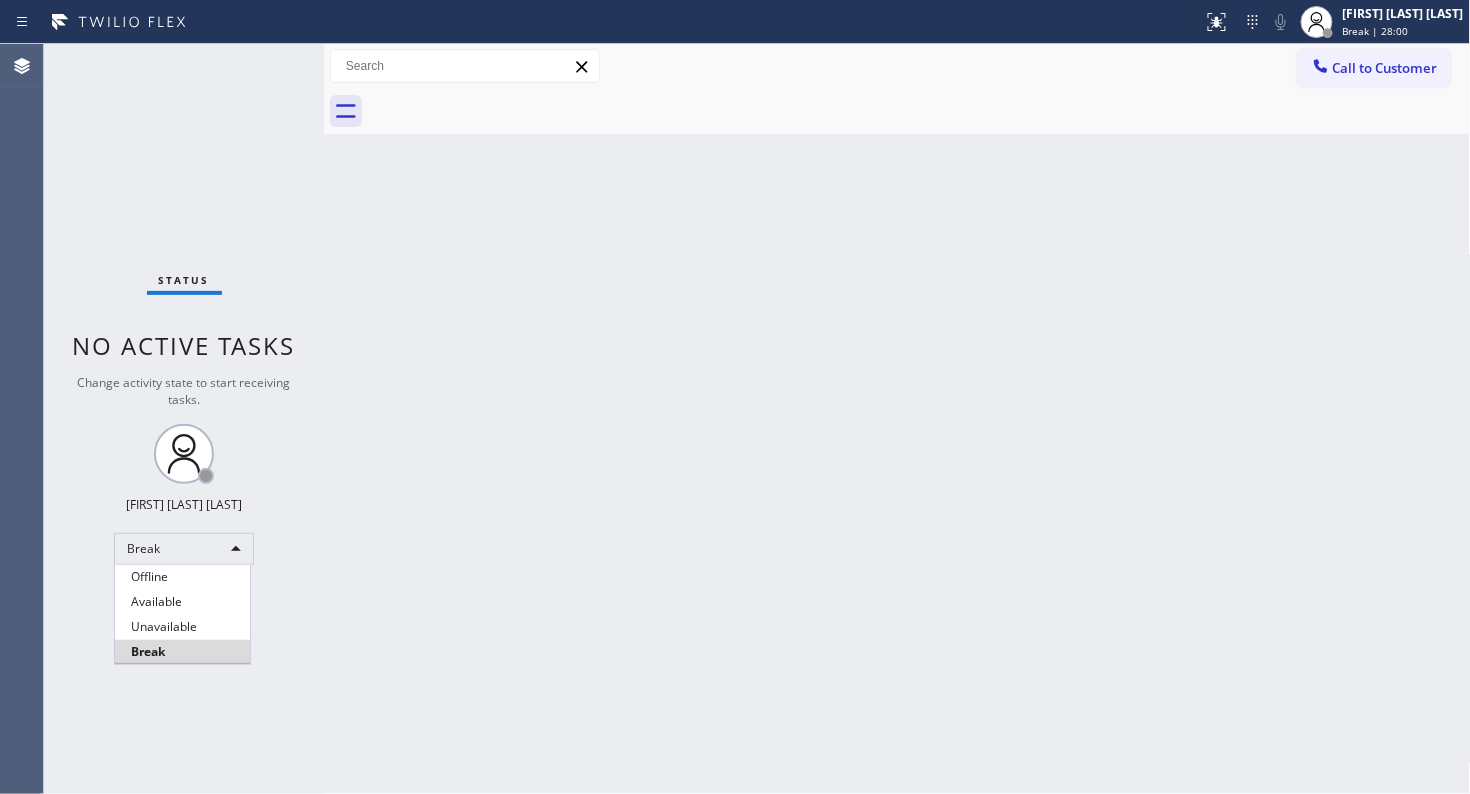 type 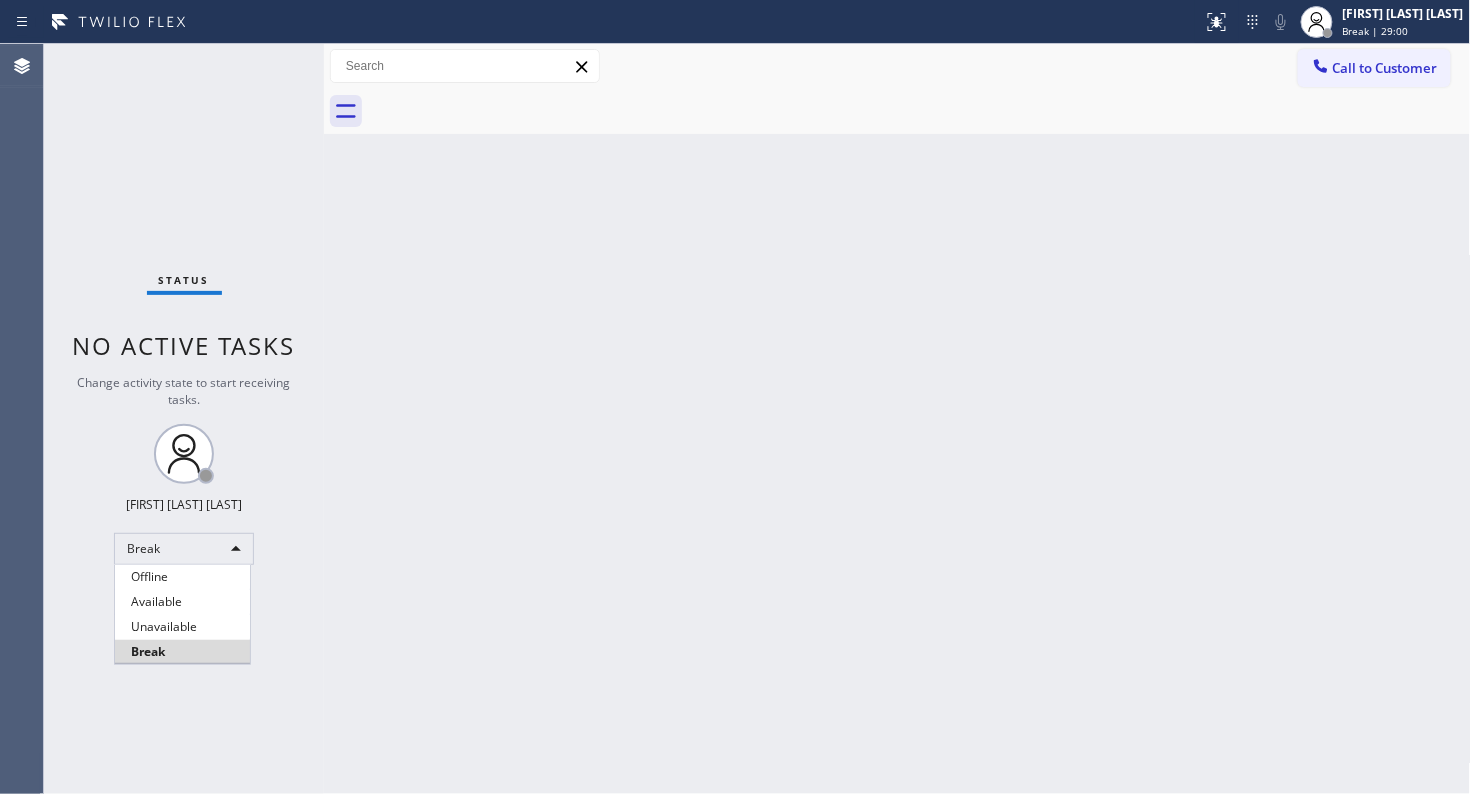 type 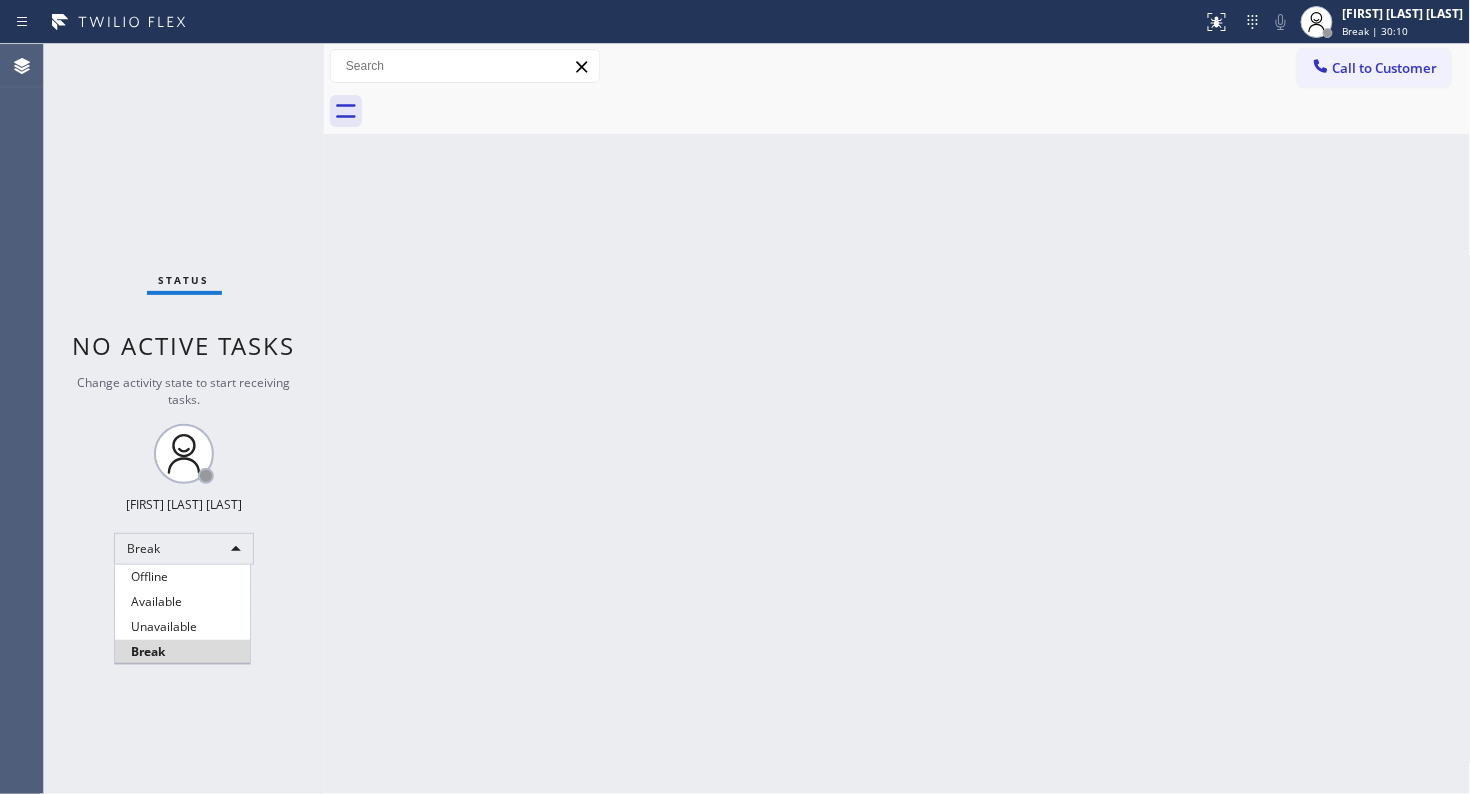 type 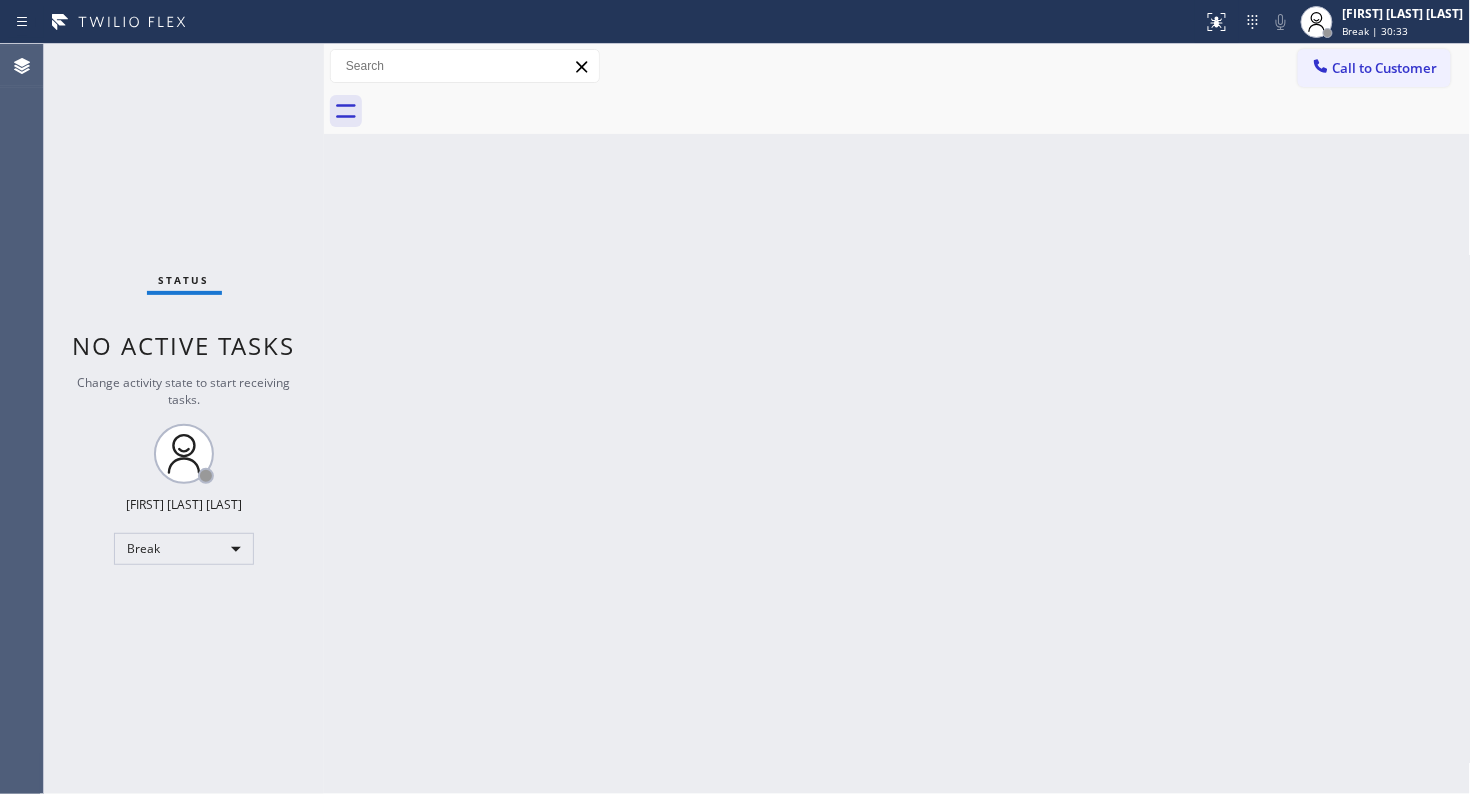 type 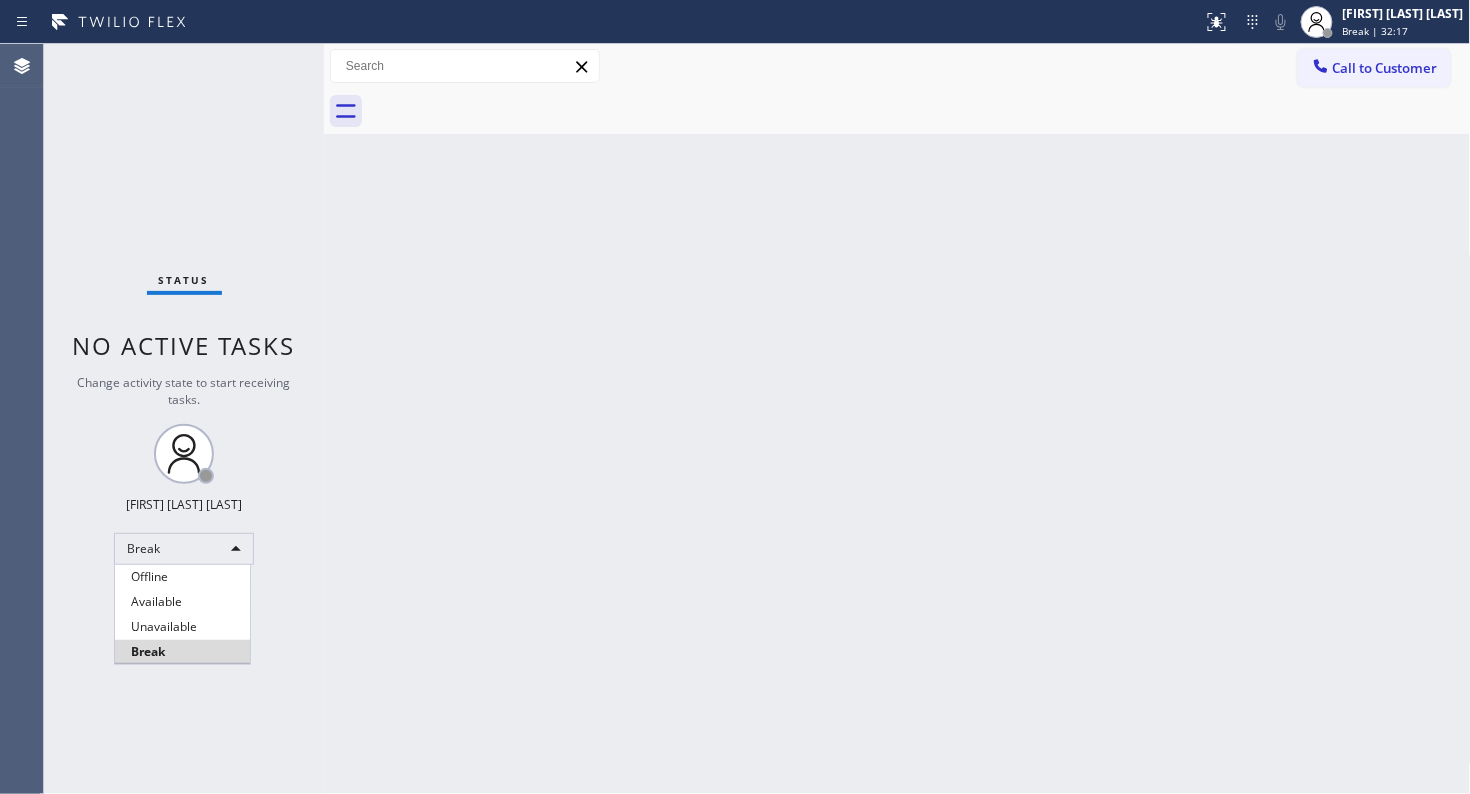 type 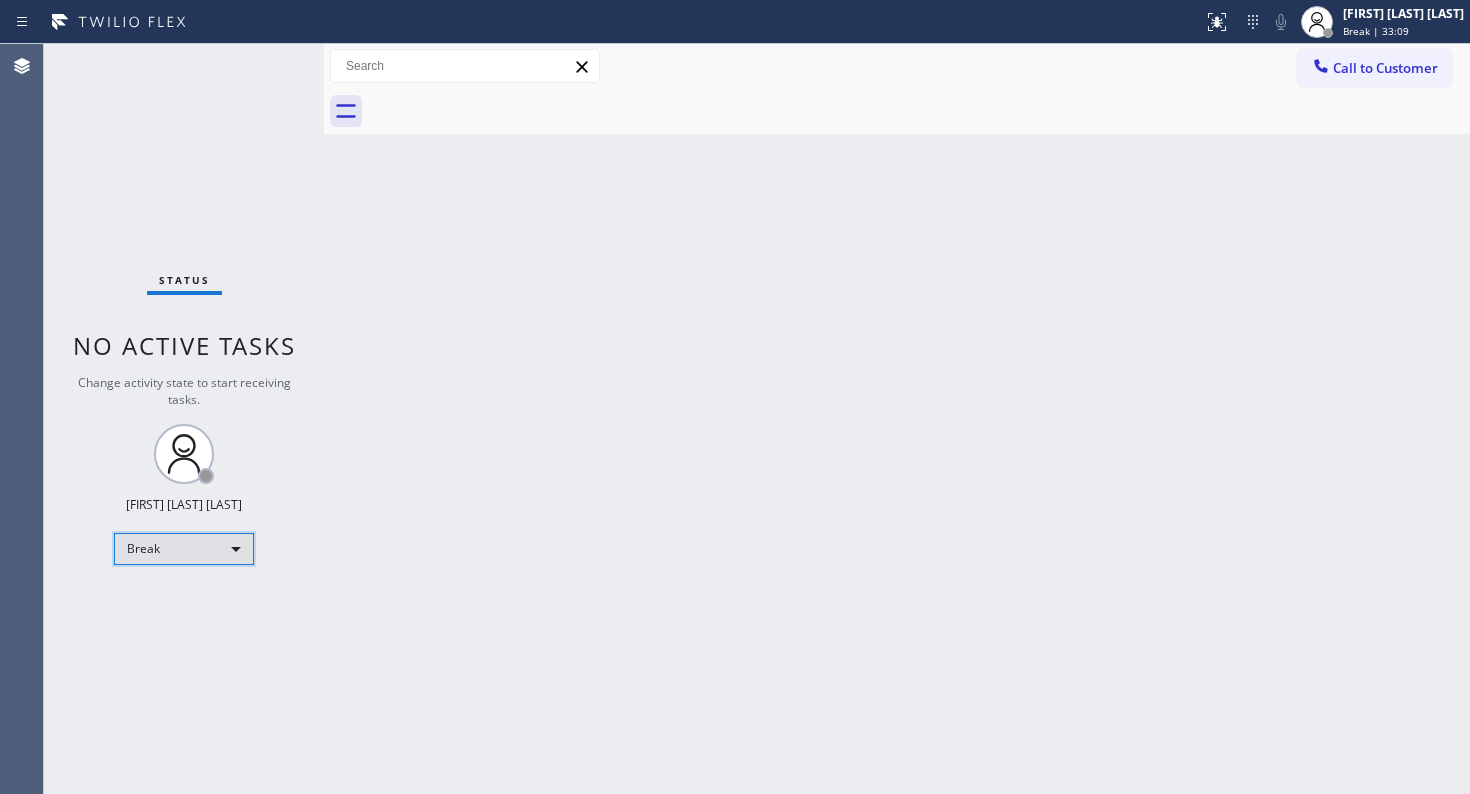 scroll, scrollTop: 0, scrollLeft: 0, axis: both 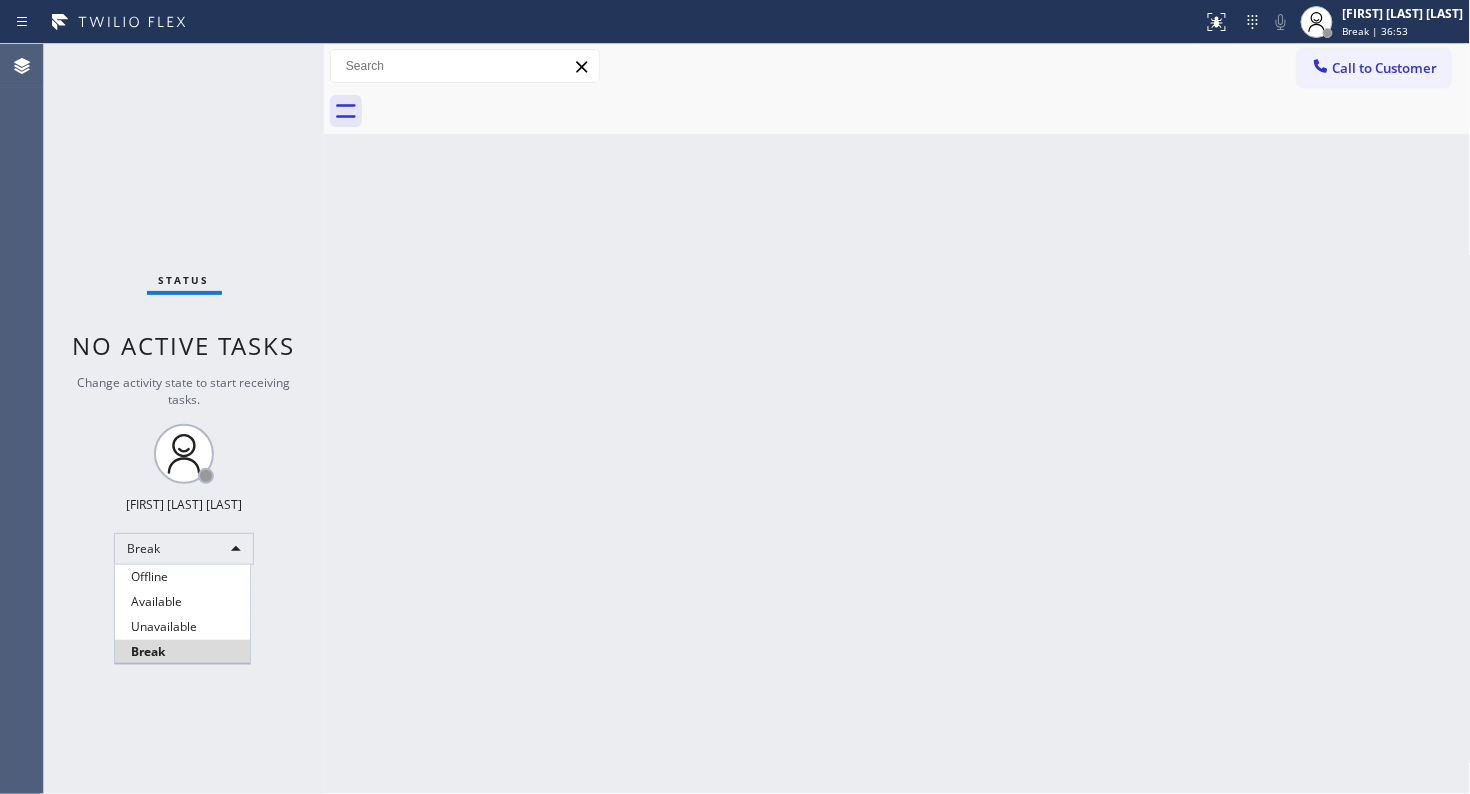 type 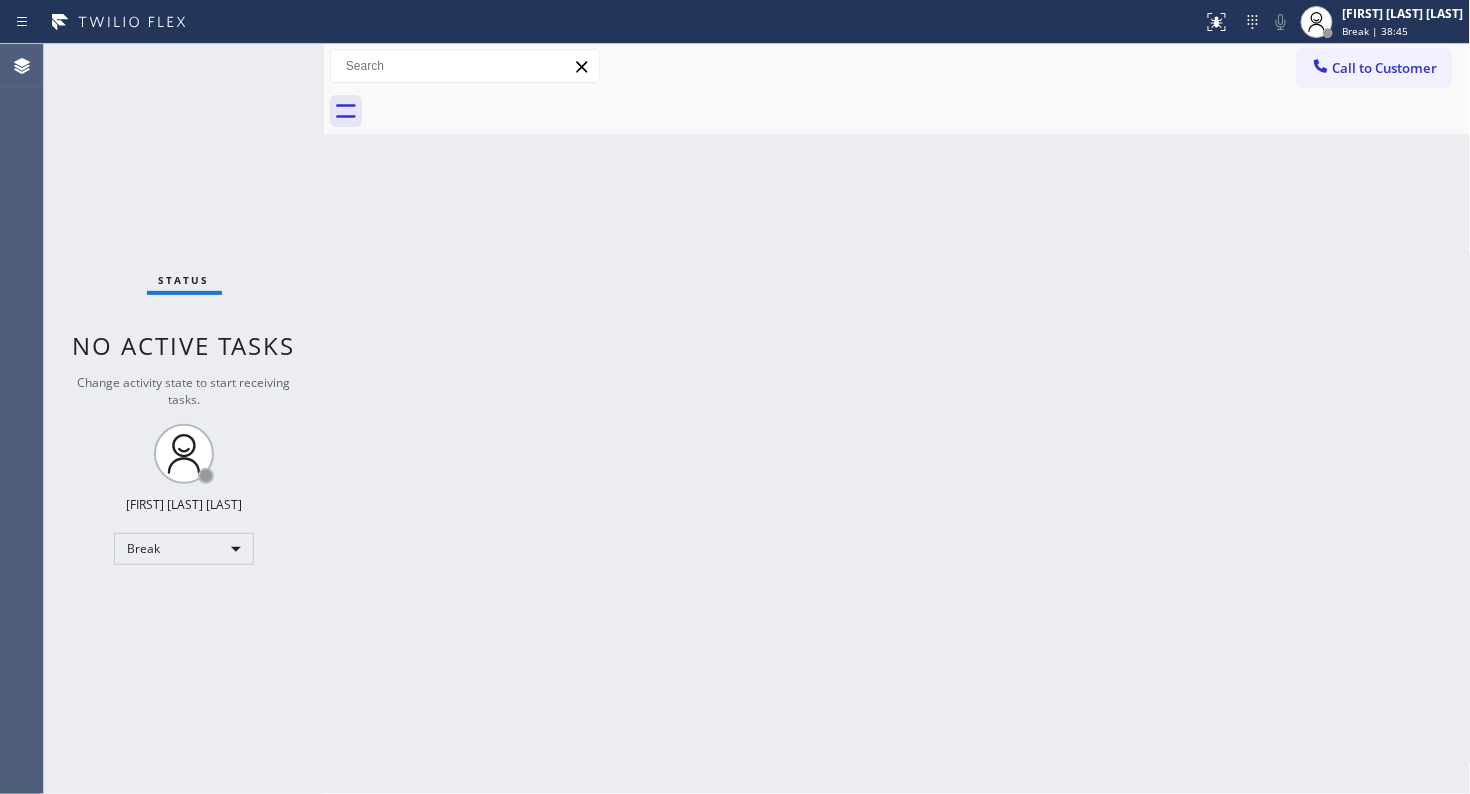 type 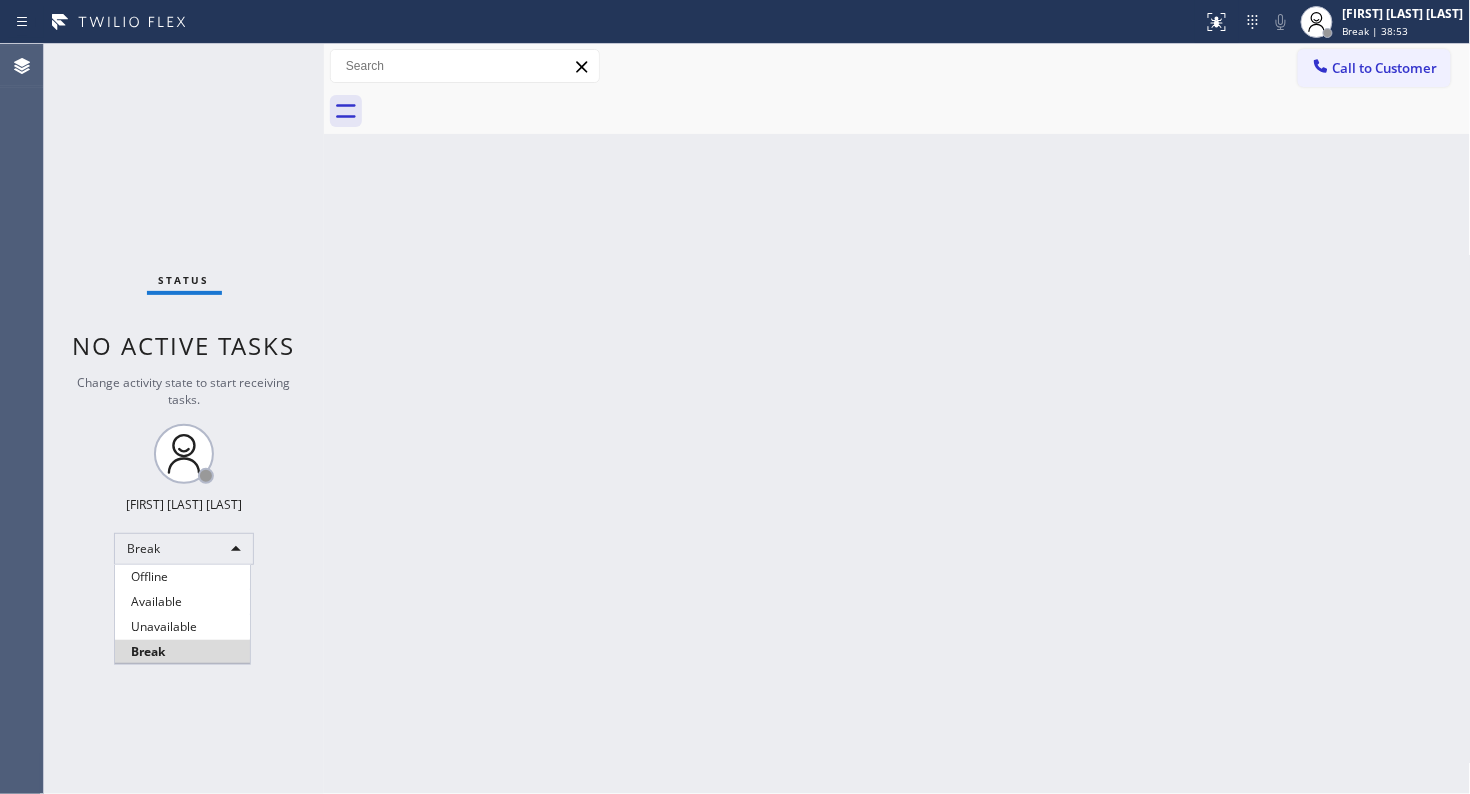 type 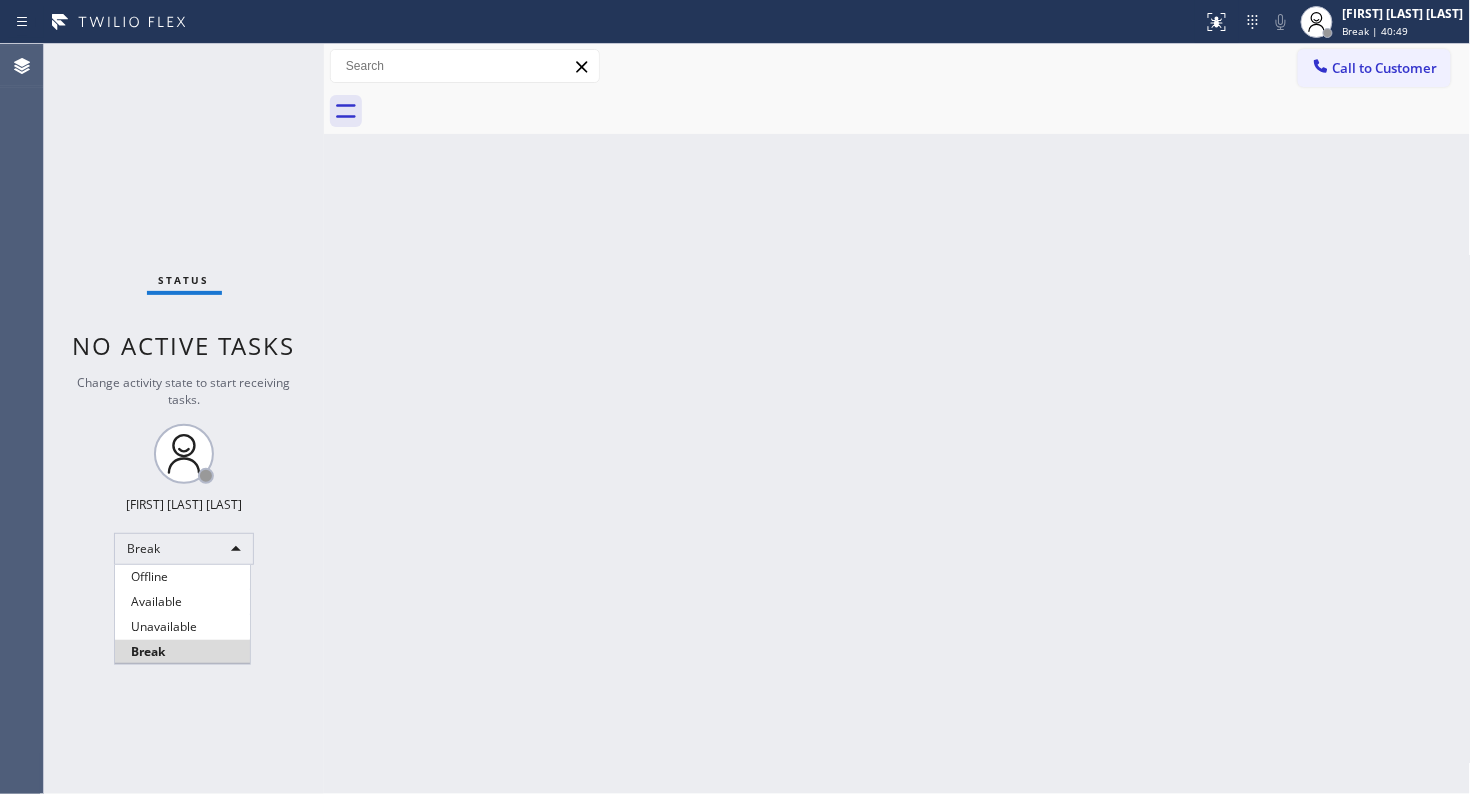 type 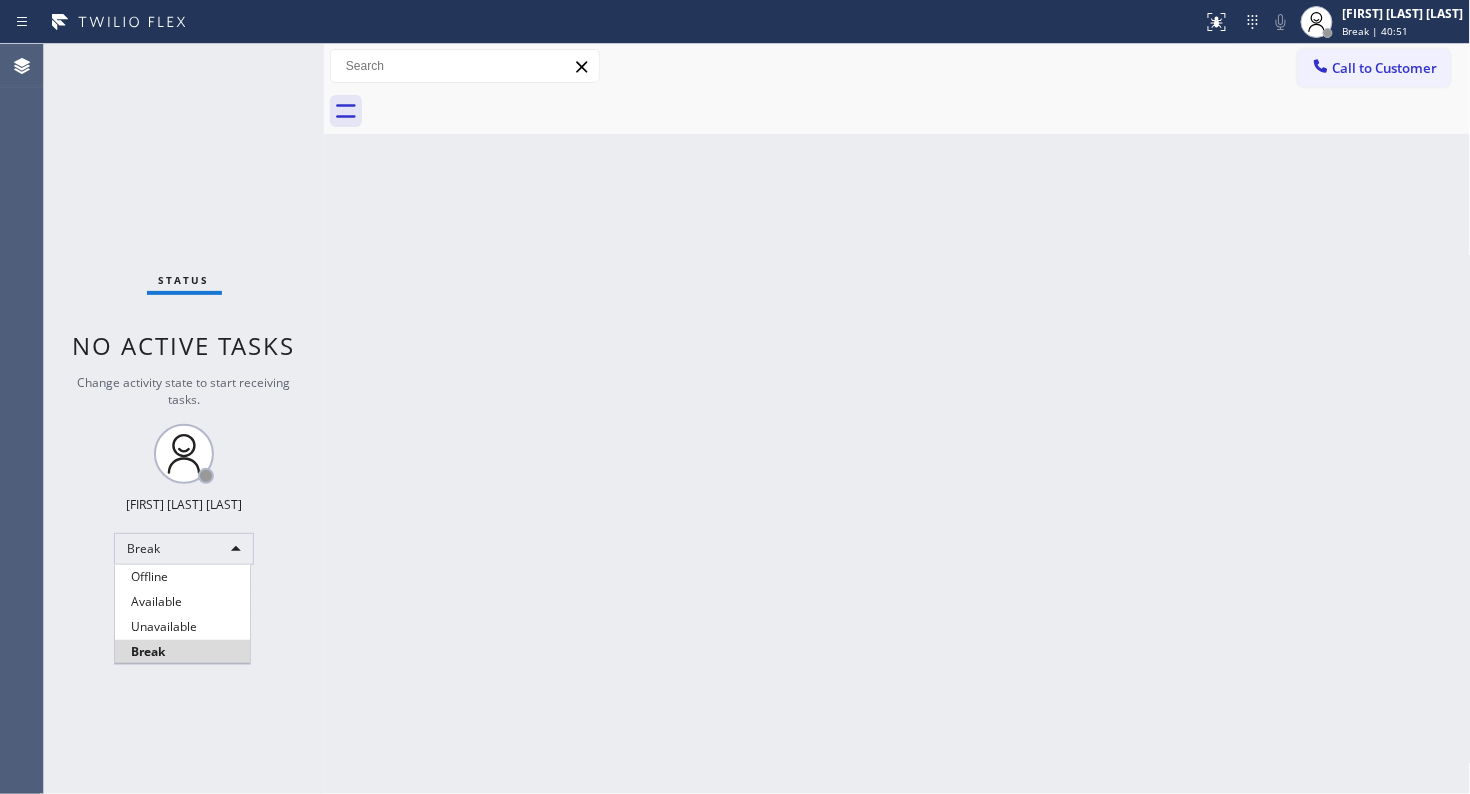 type 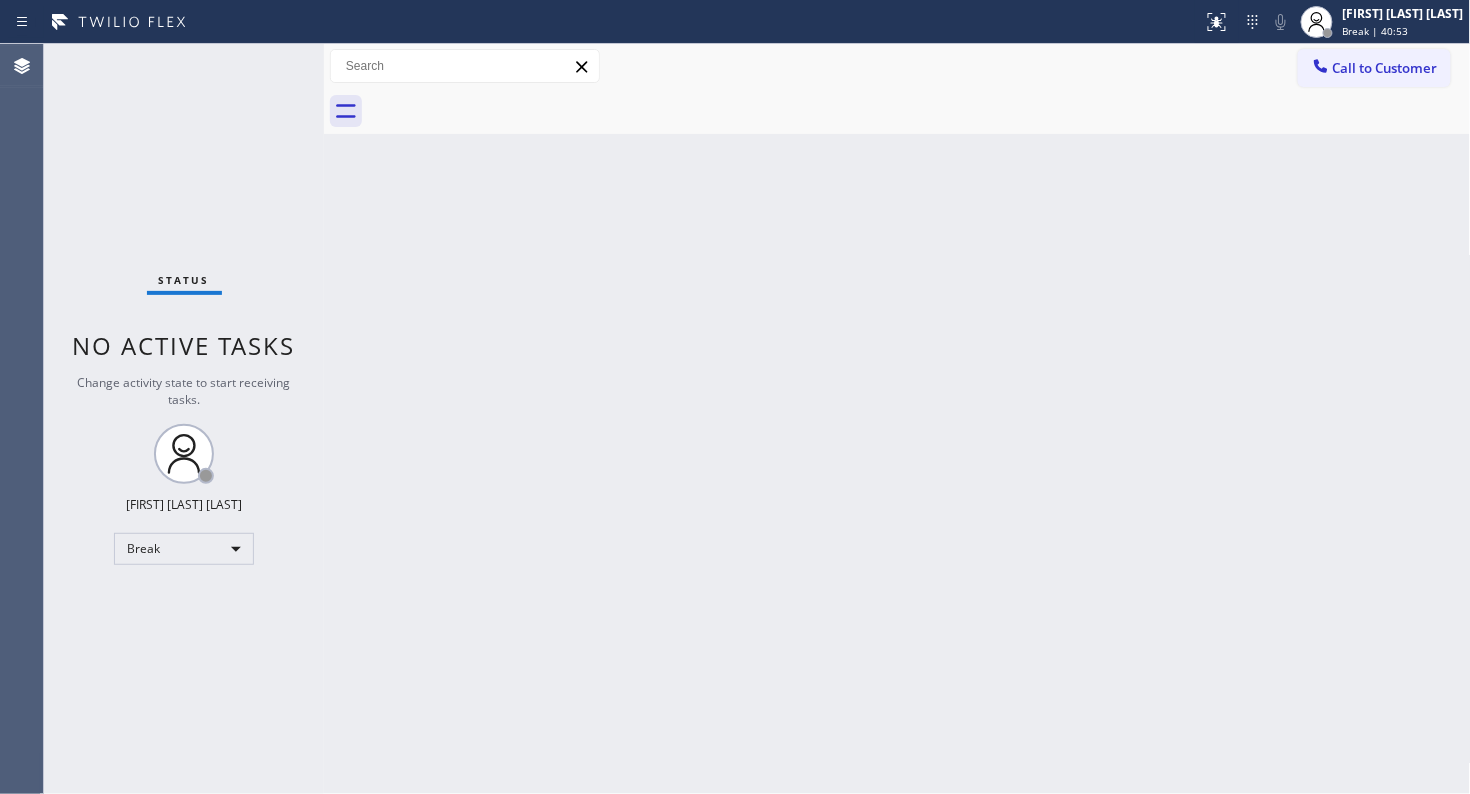 type 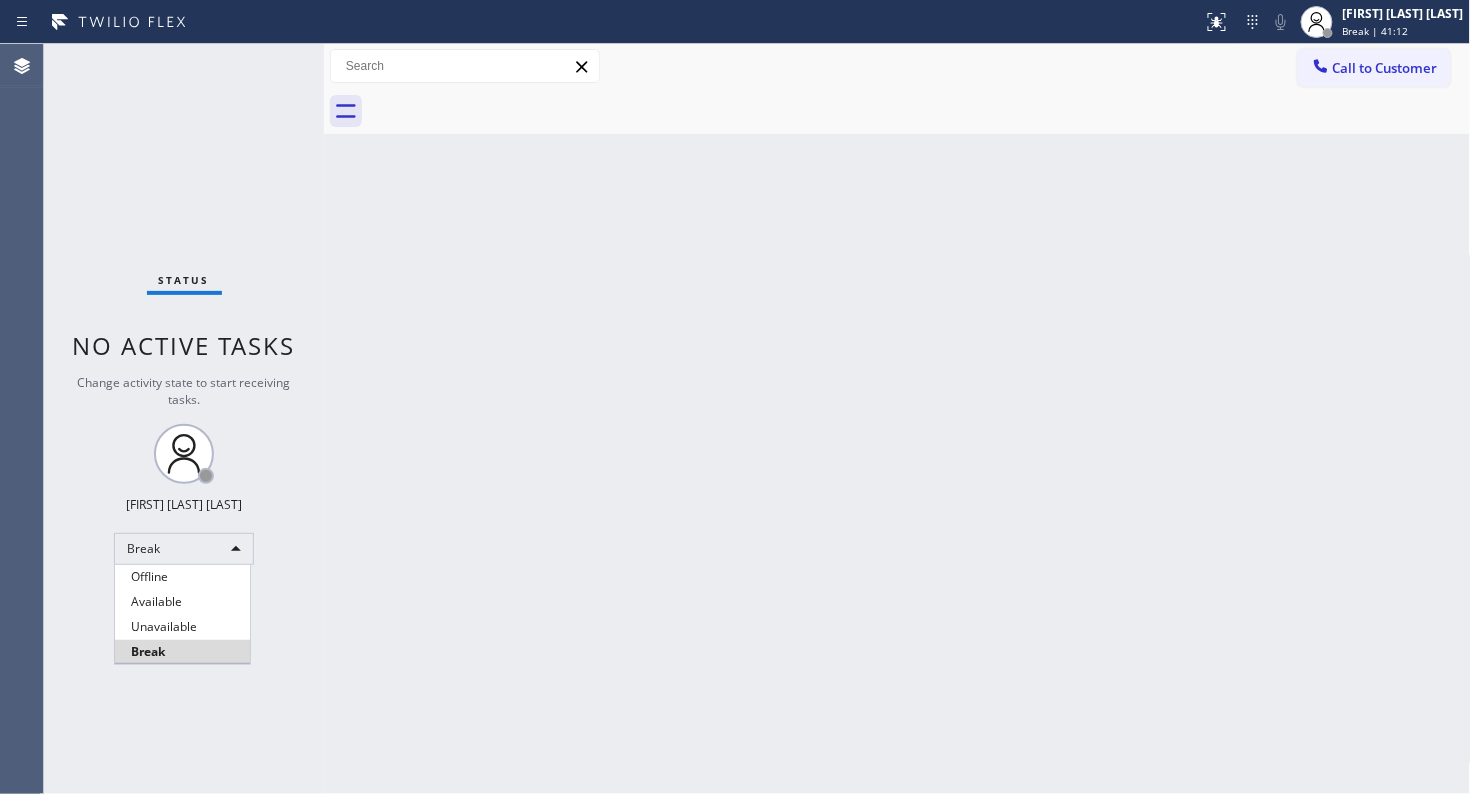 type 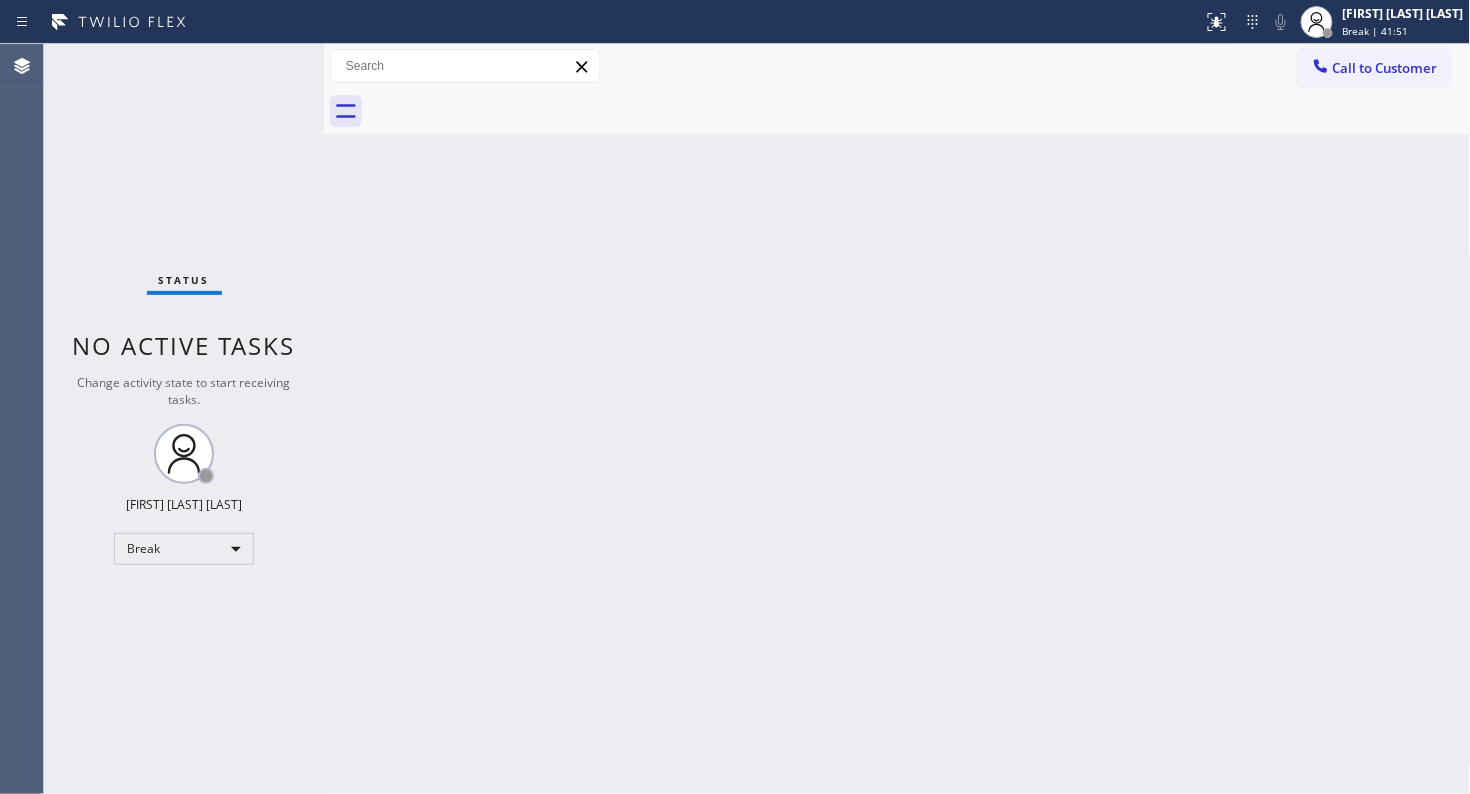 type 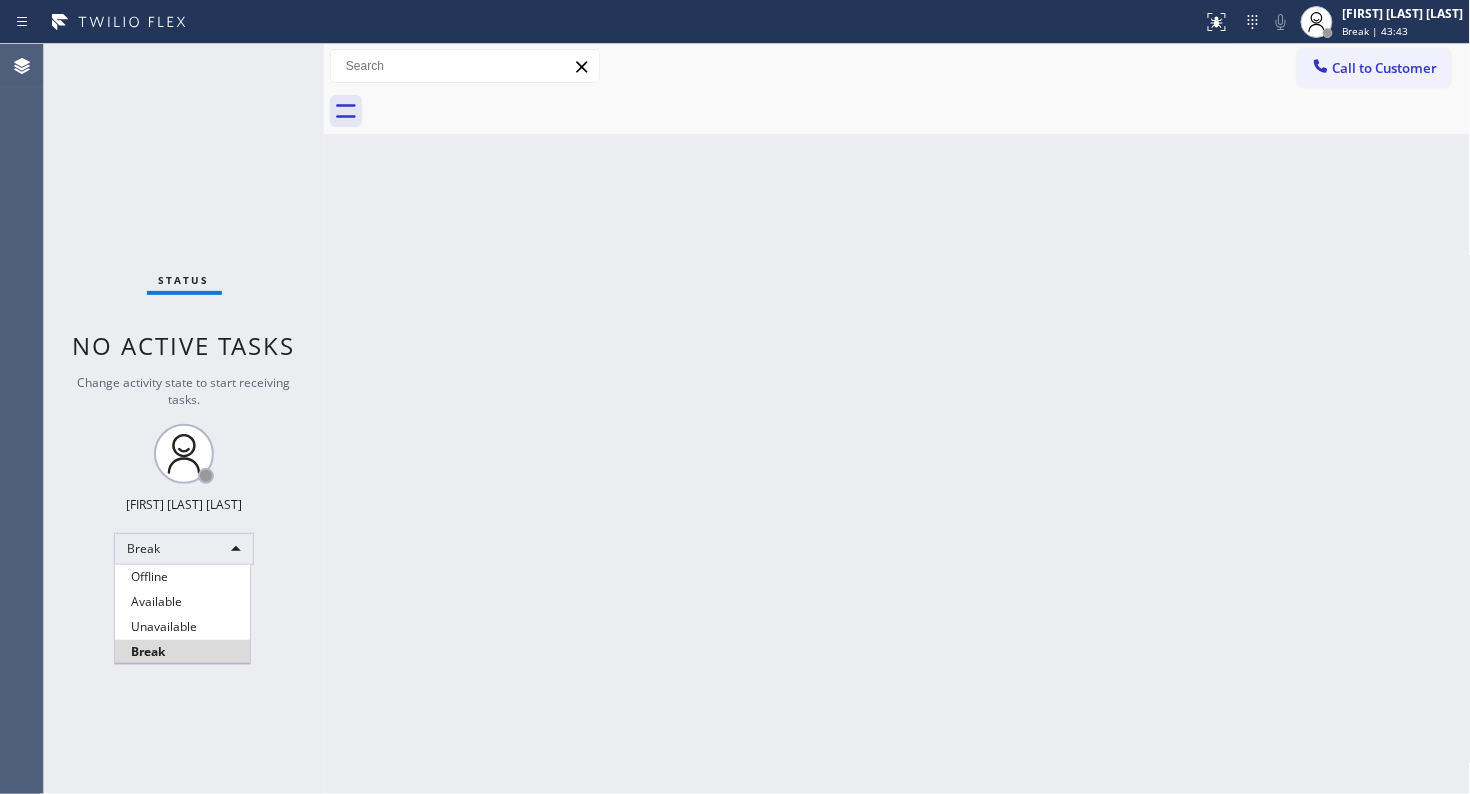 type 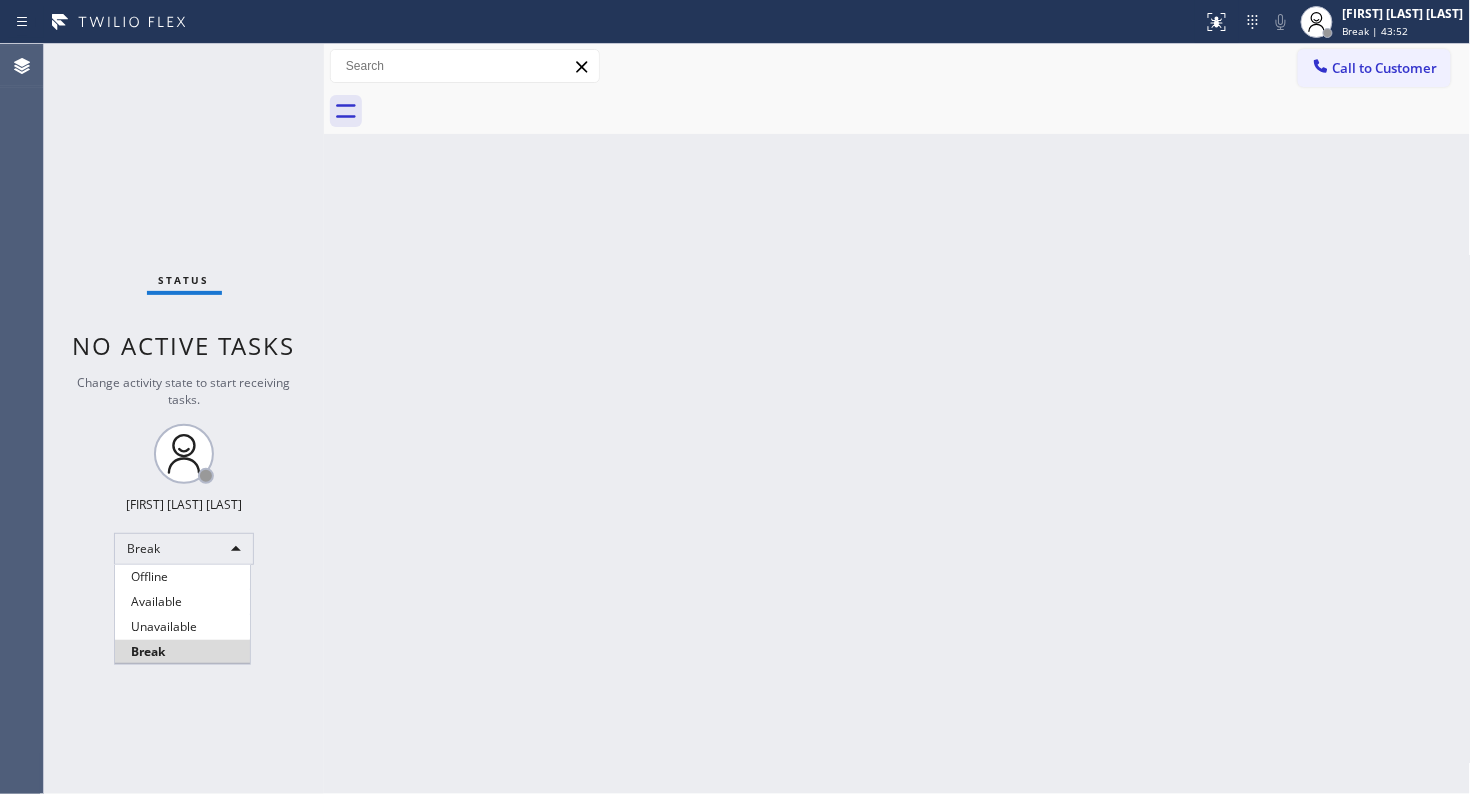 type 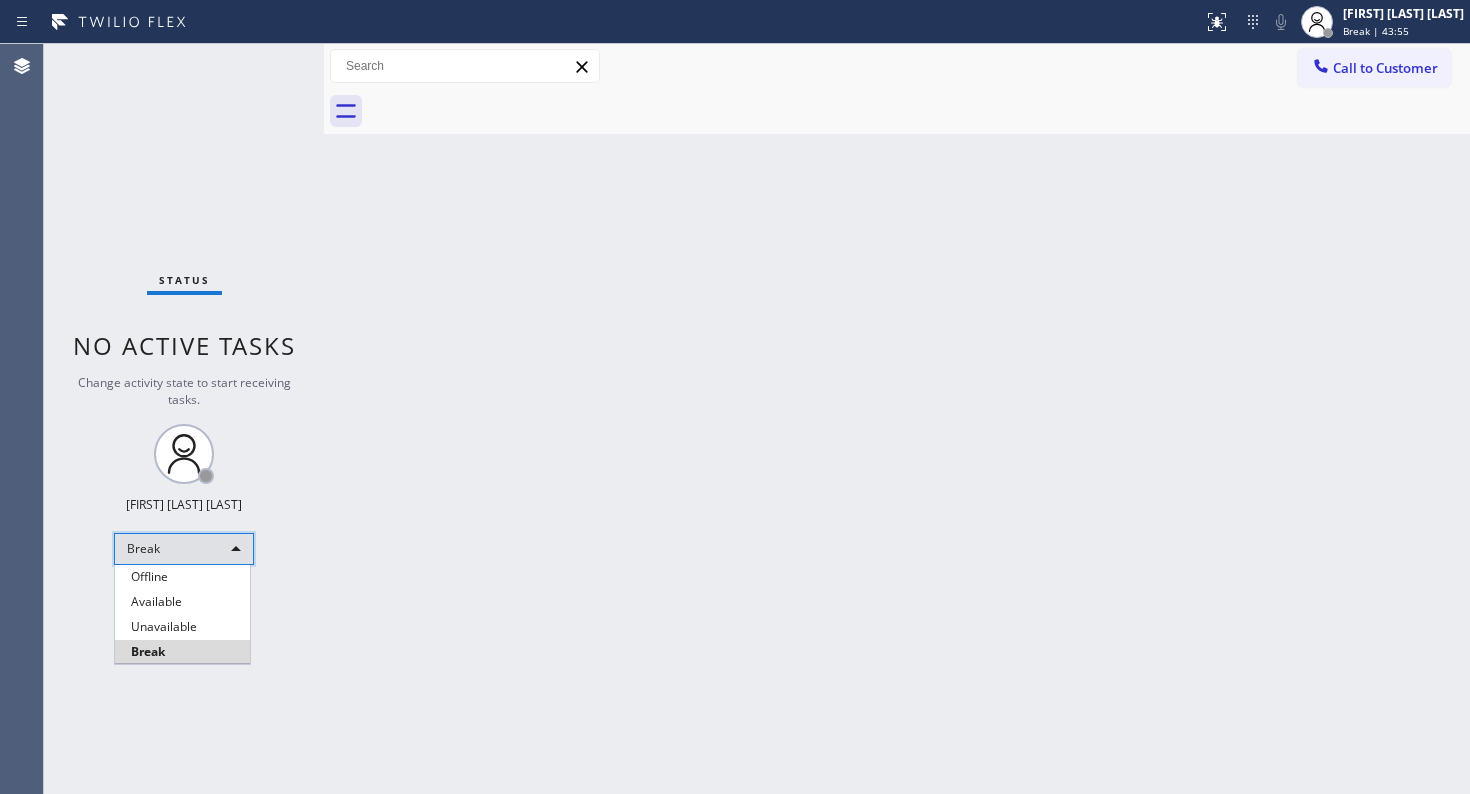 scroll, scrollTop: 0, scrollLeft: 0, axis: both 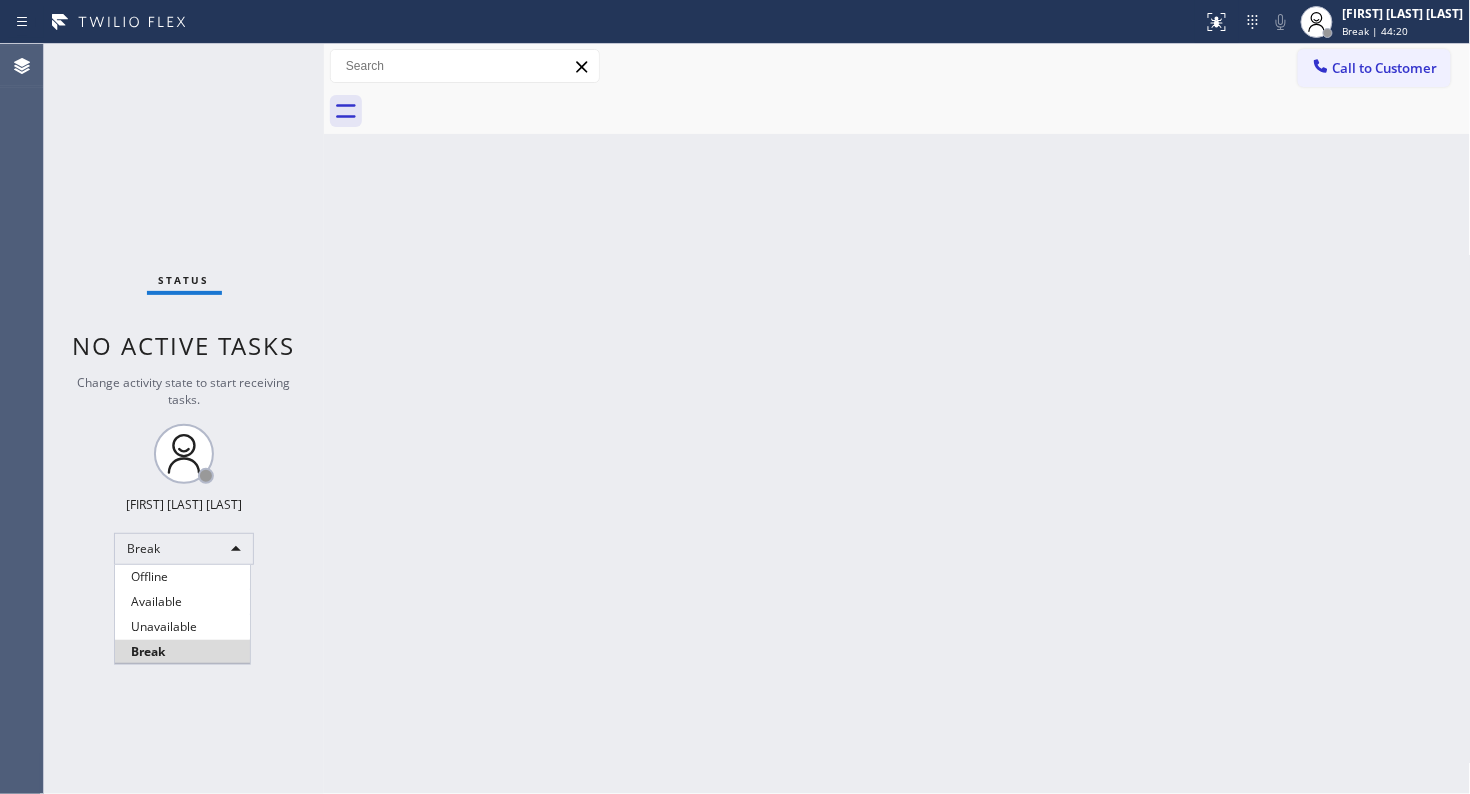 type 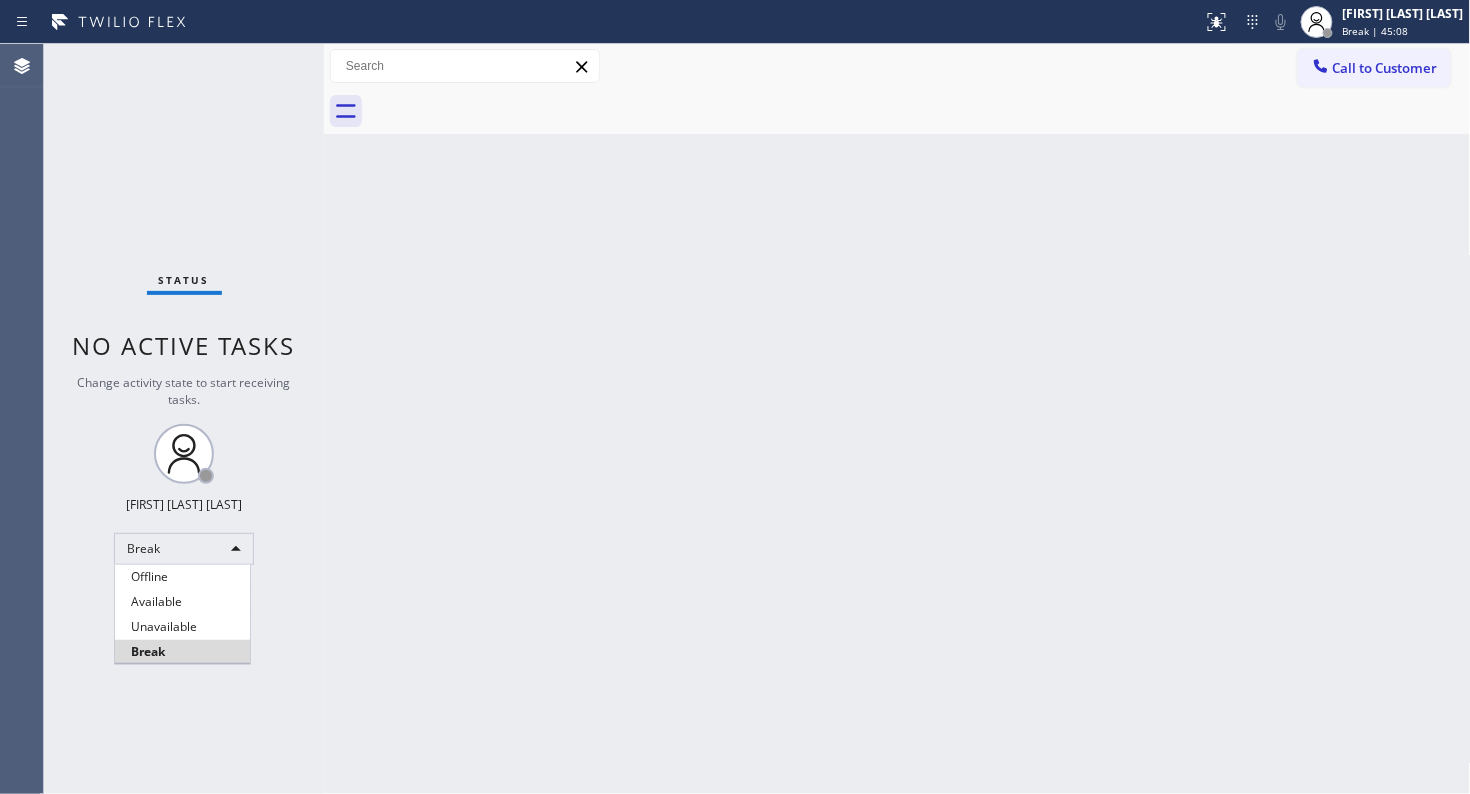 type 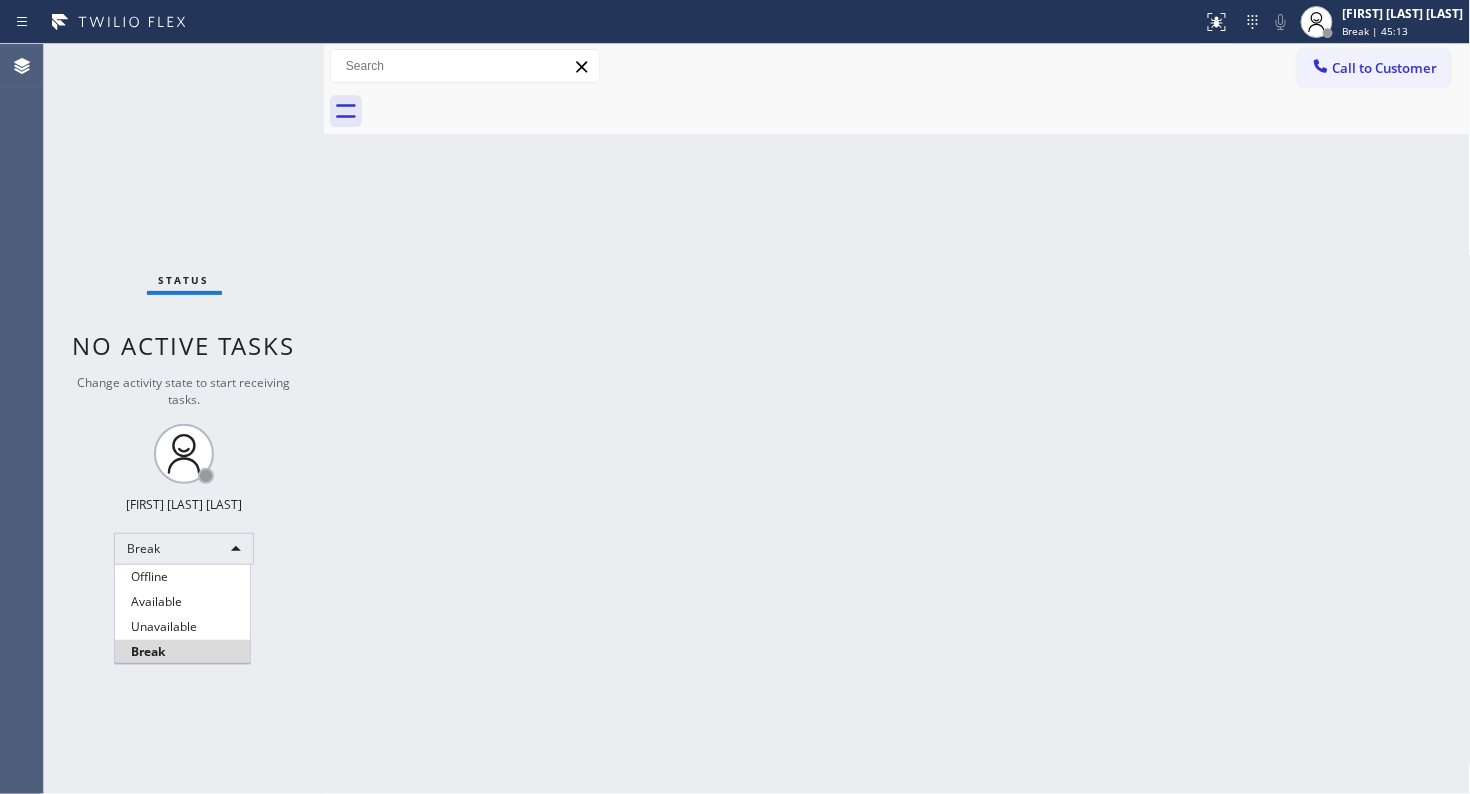 type 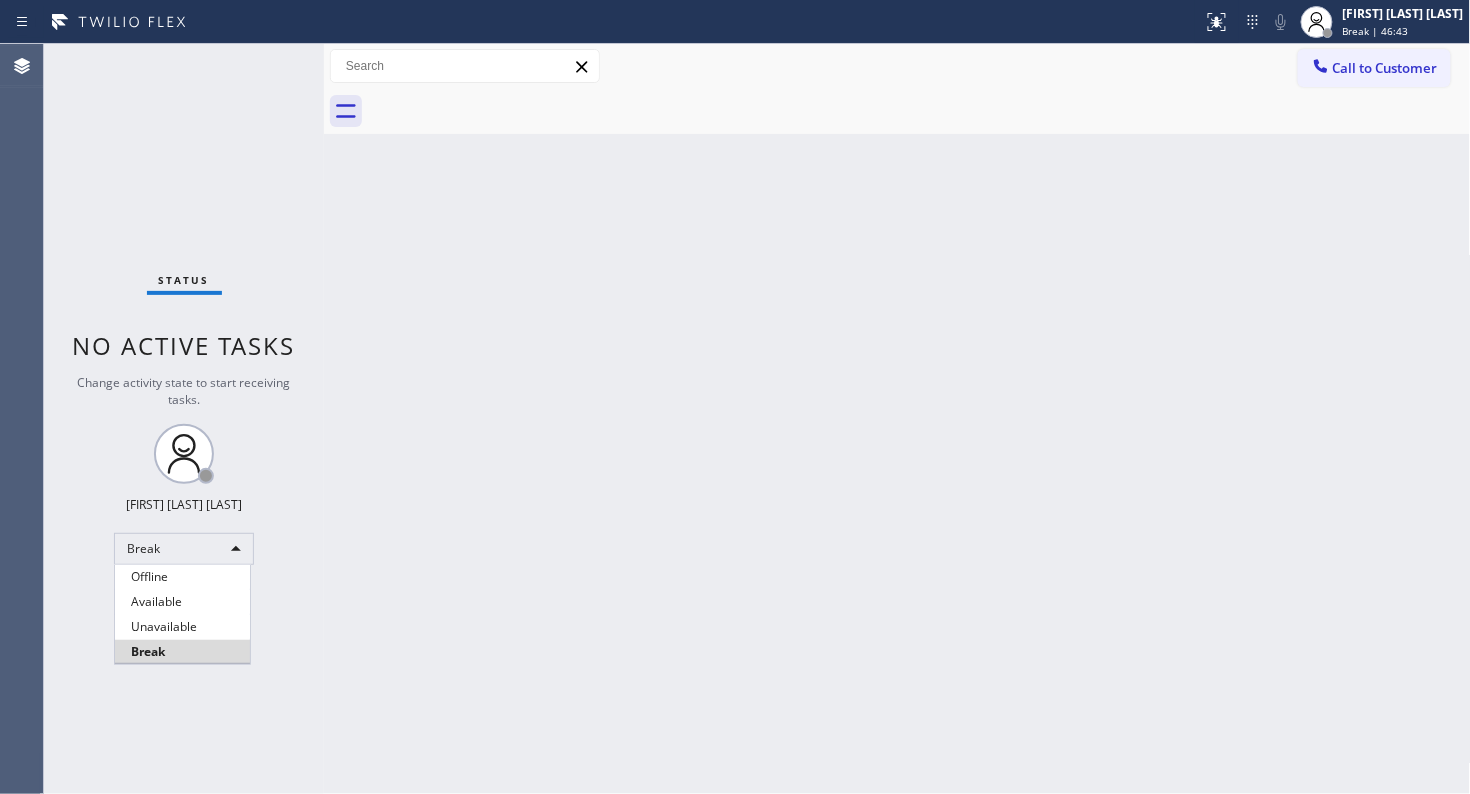 type 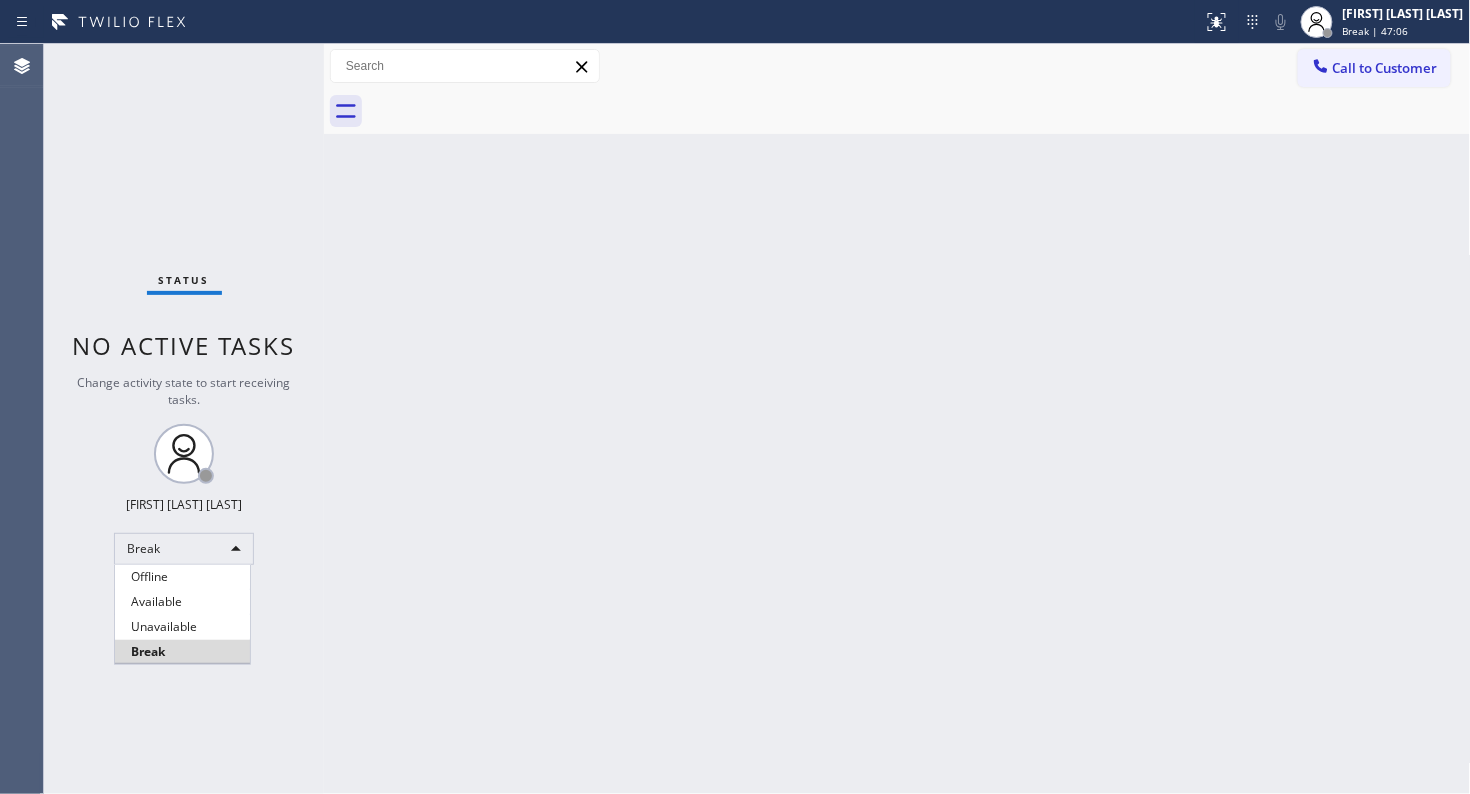 type 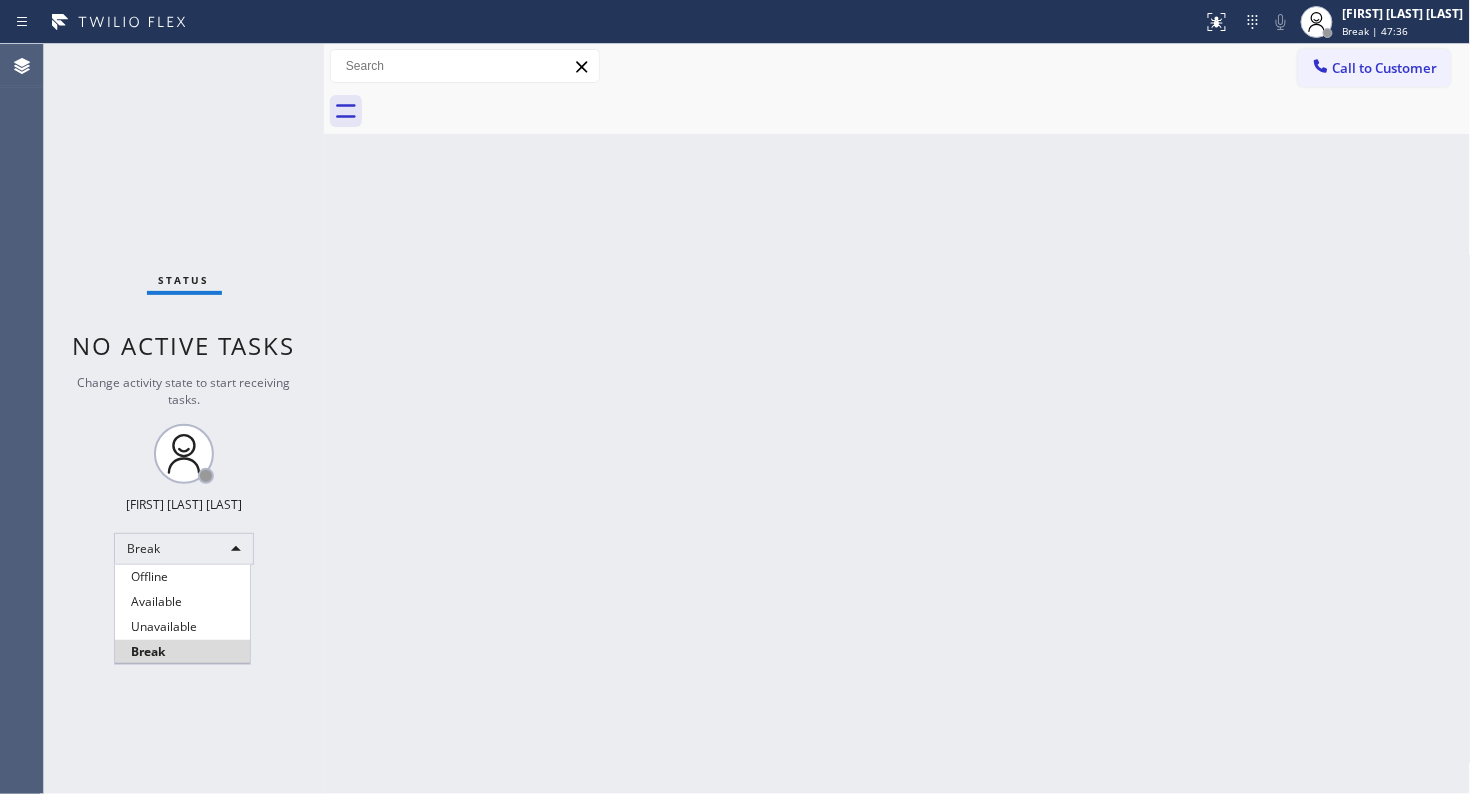 type 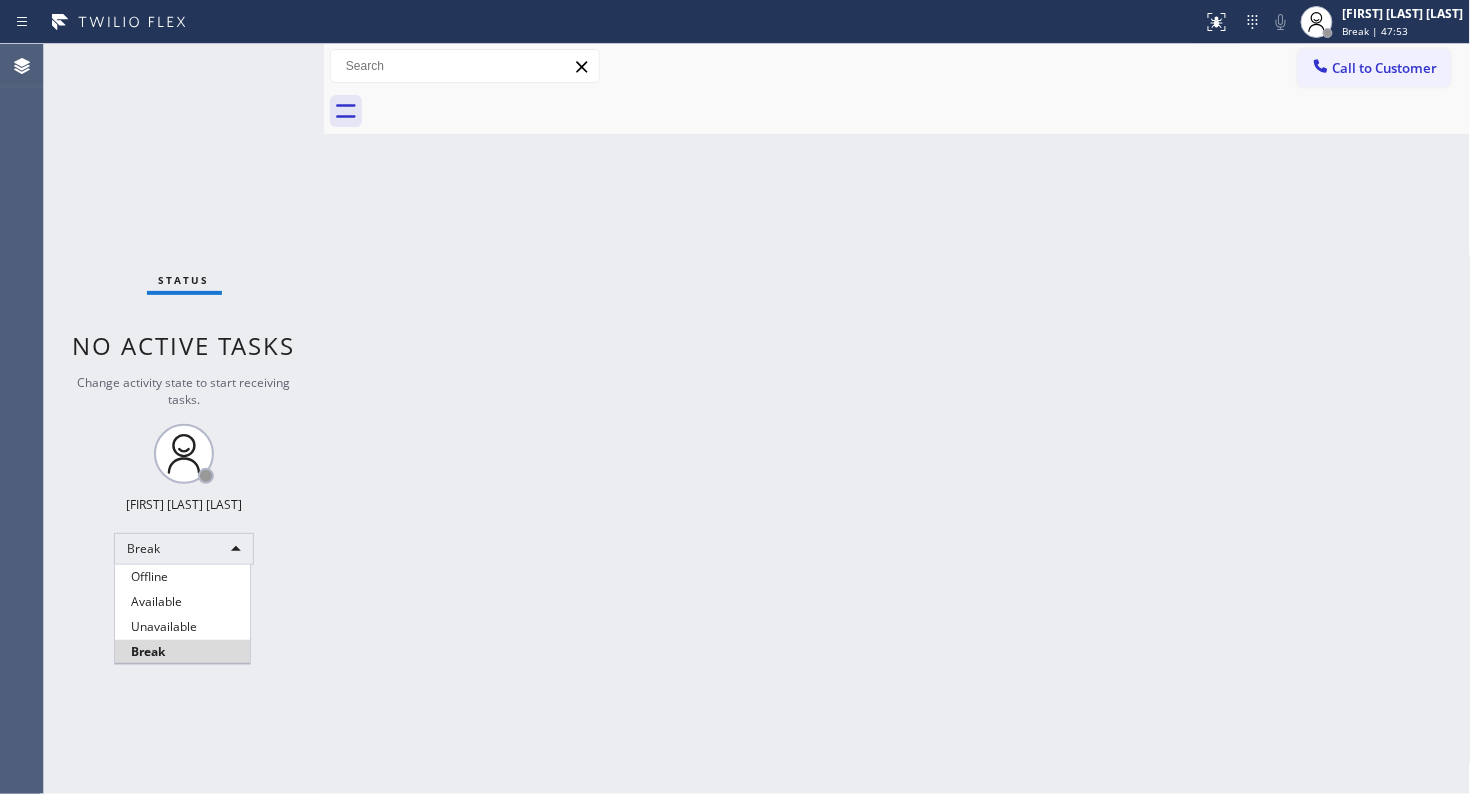 type 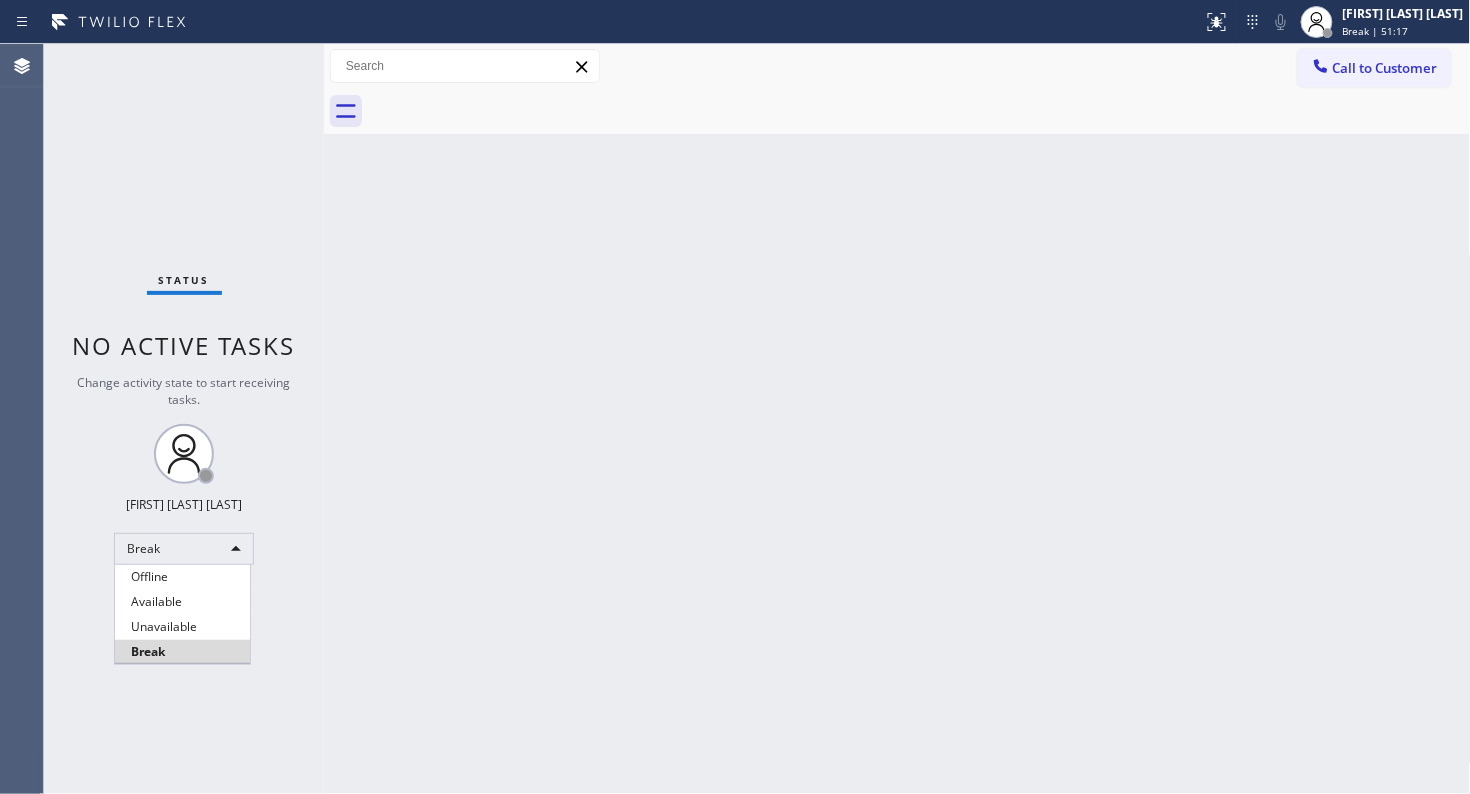 type 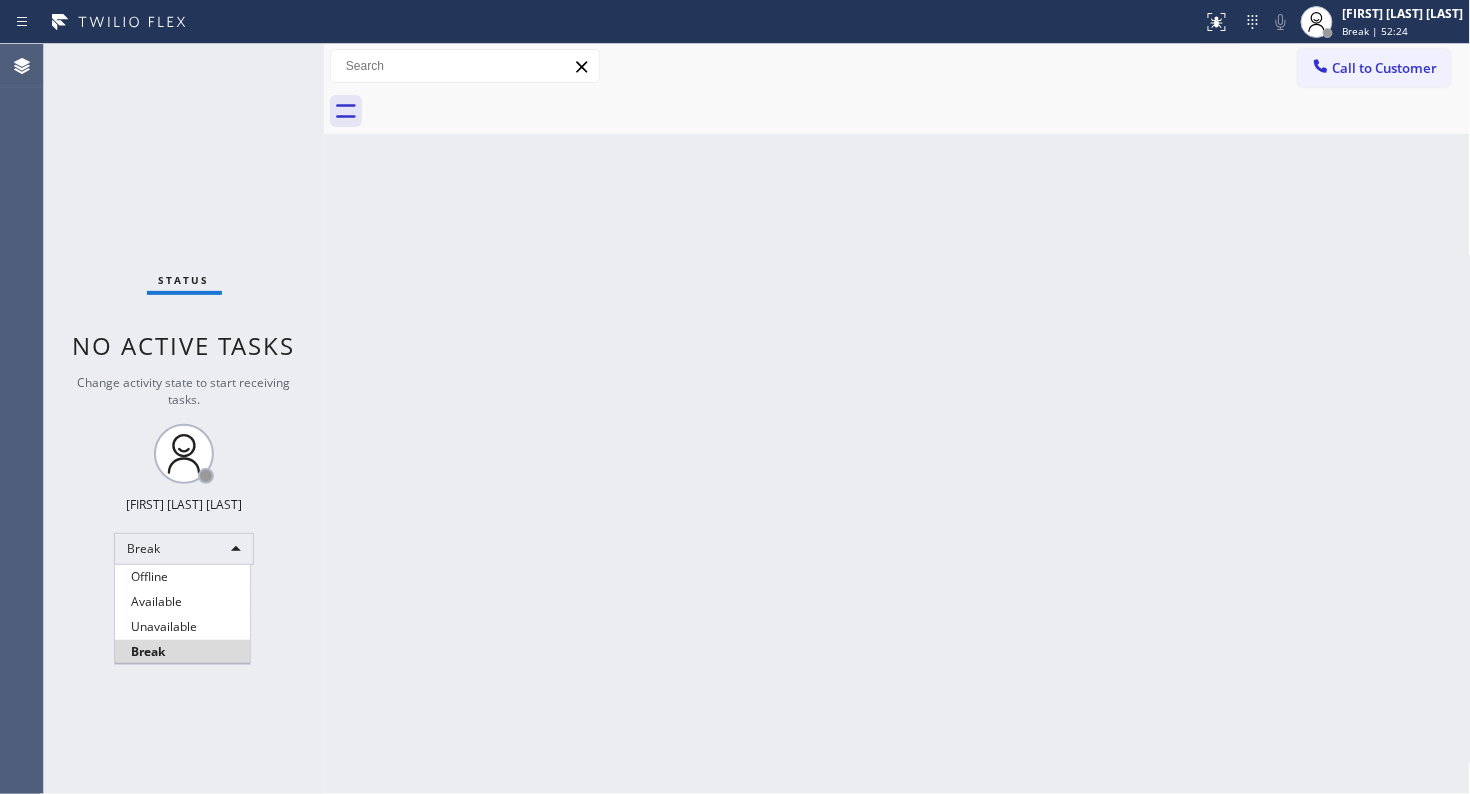 type 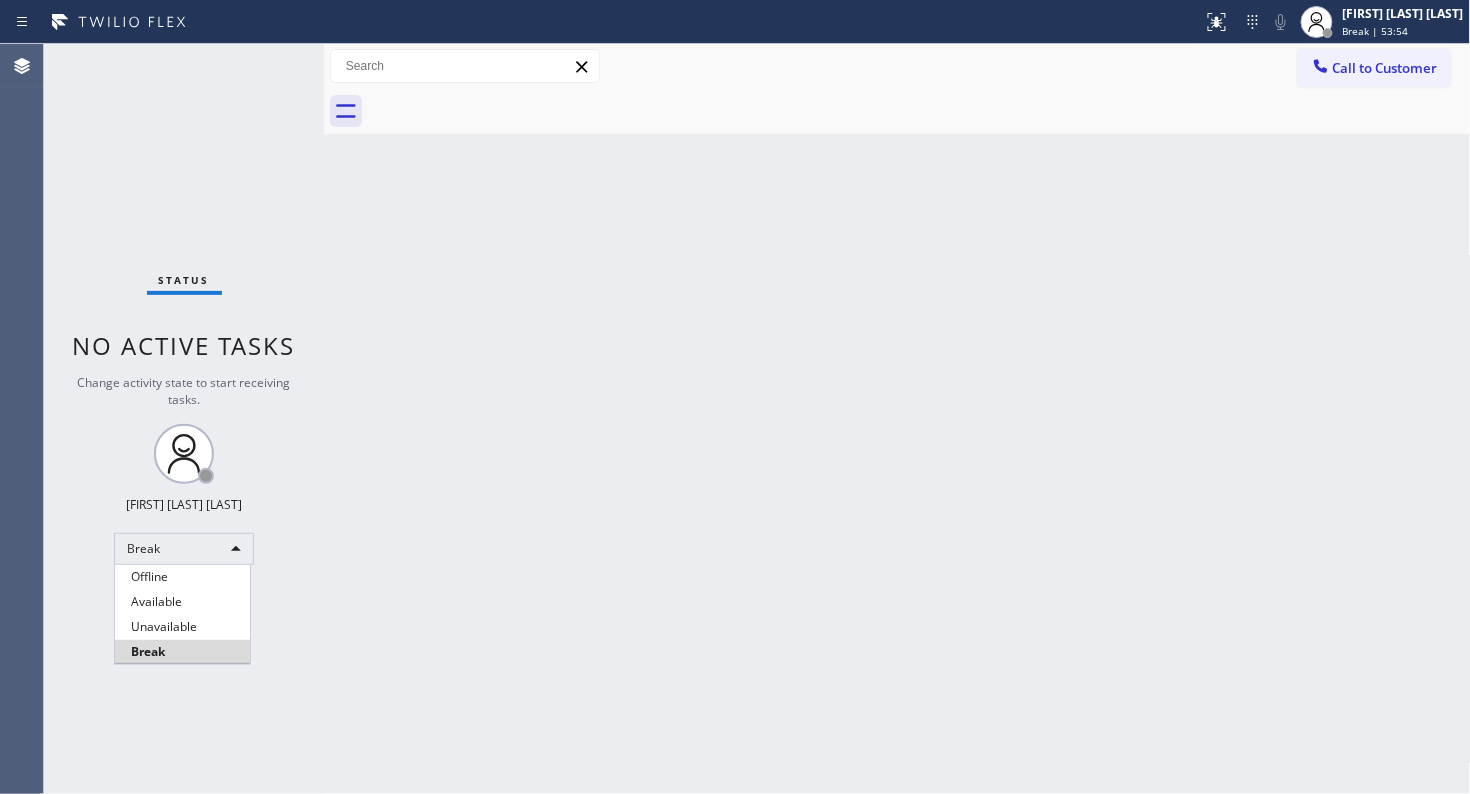 type 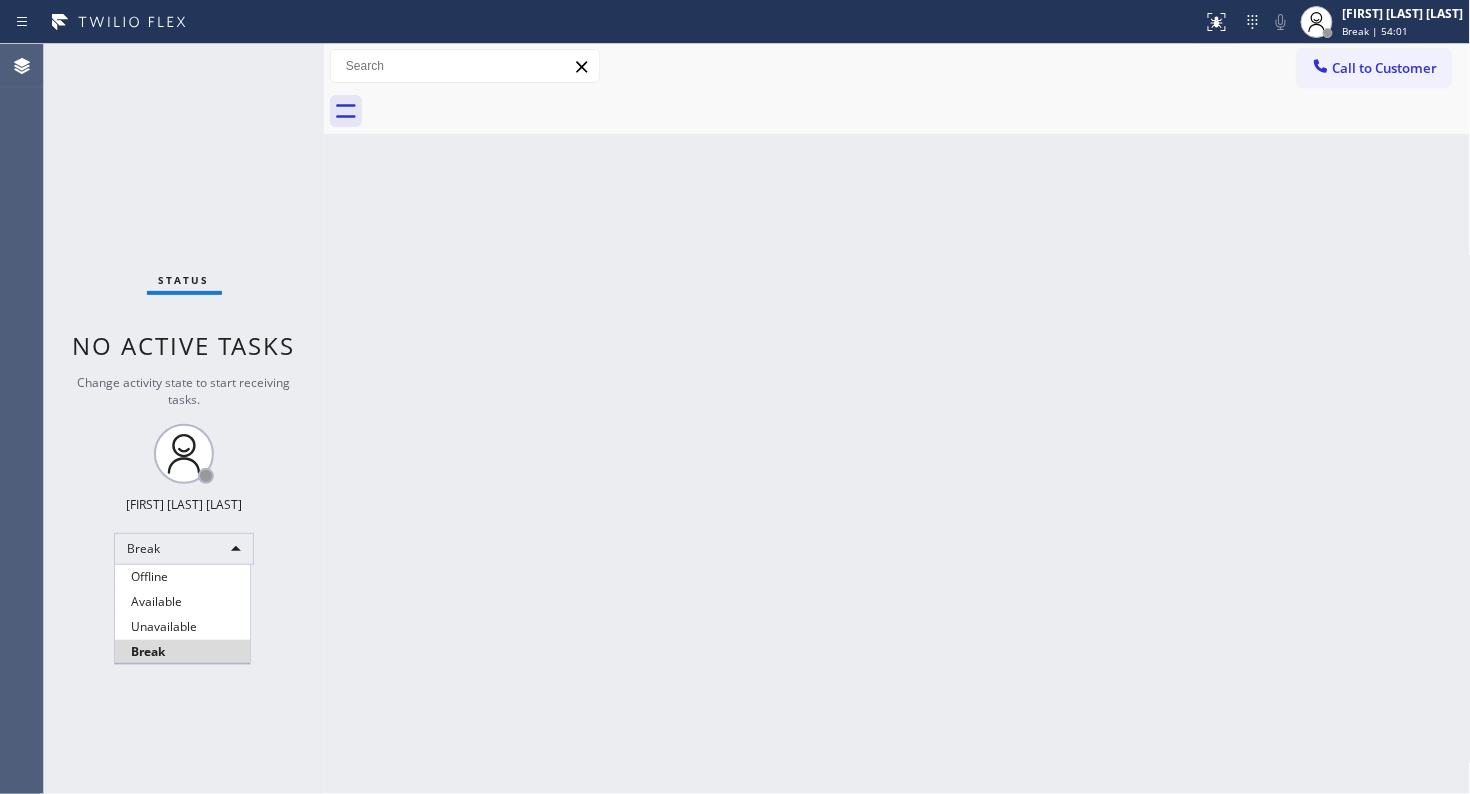 click at bounding box center [735, 397] 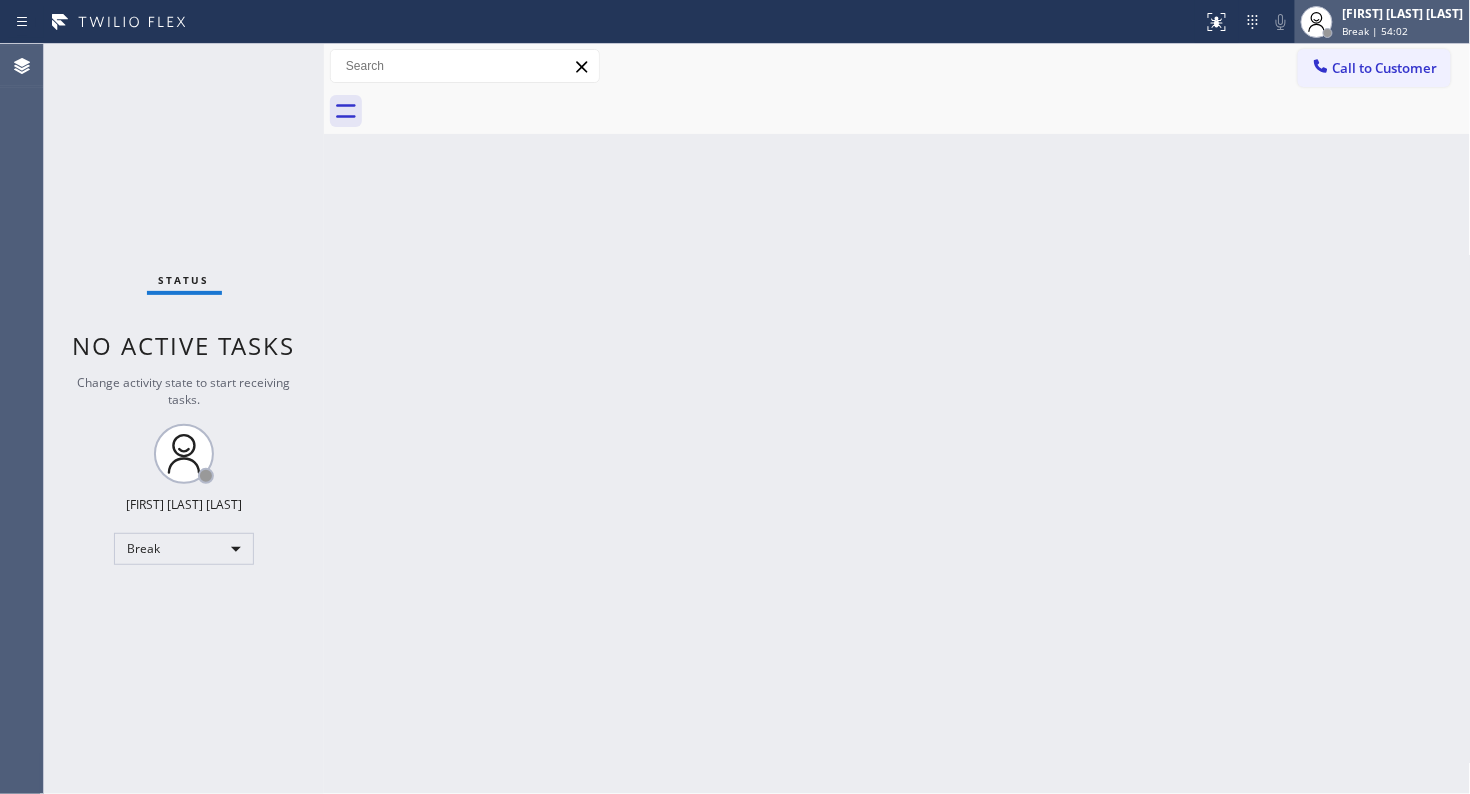 click on "[FIRST] [LAST] [LAST]" at bounding box center (1403, 13) 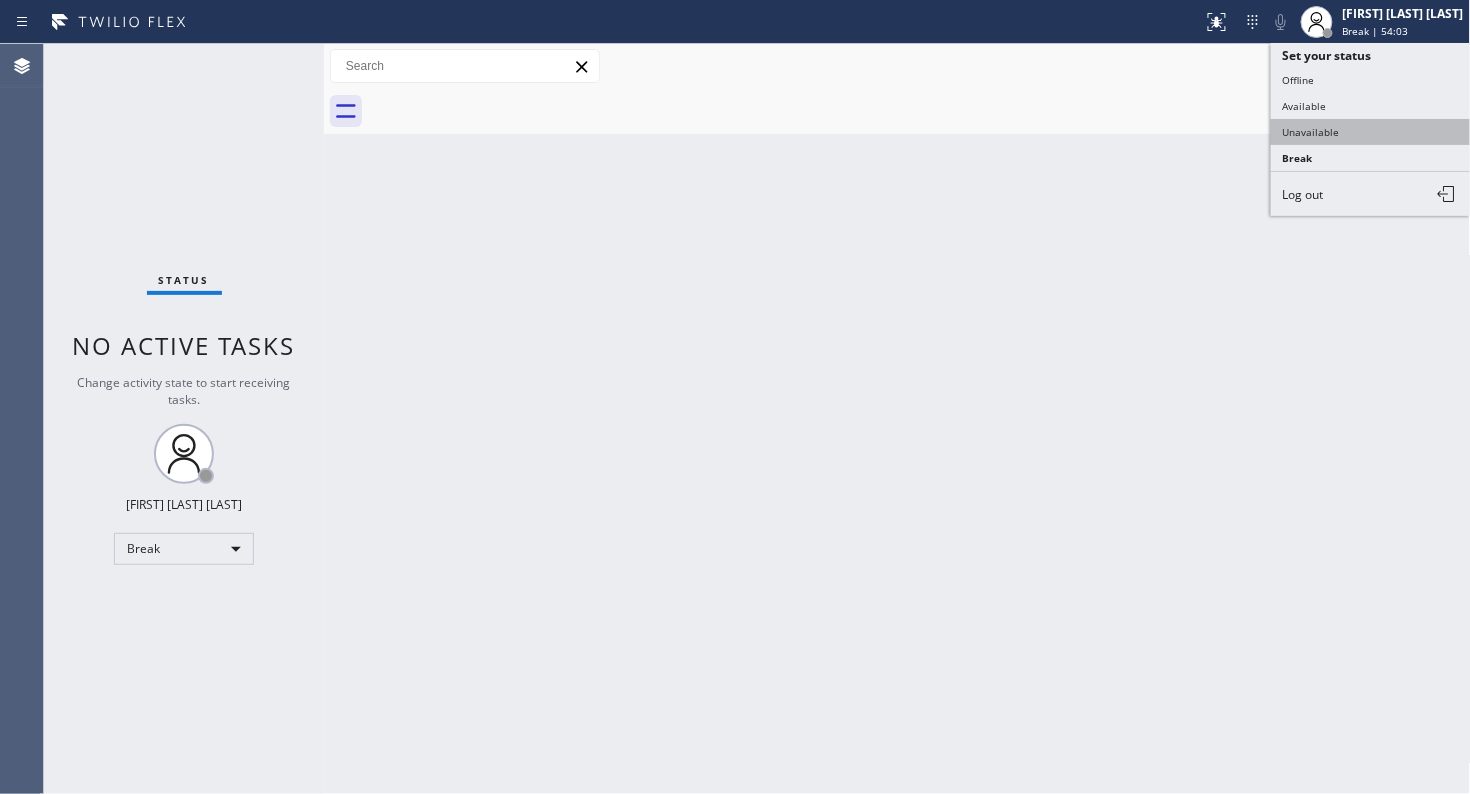 click on "Unavailable" at bounding box center [1371, 132] 